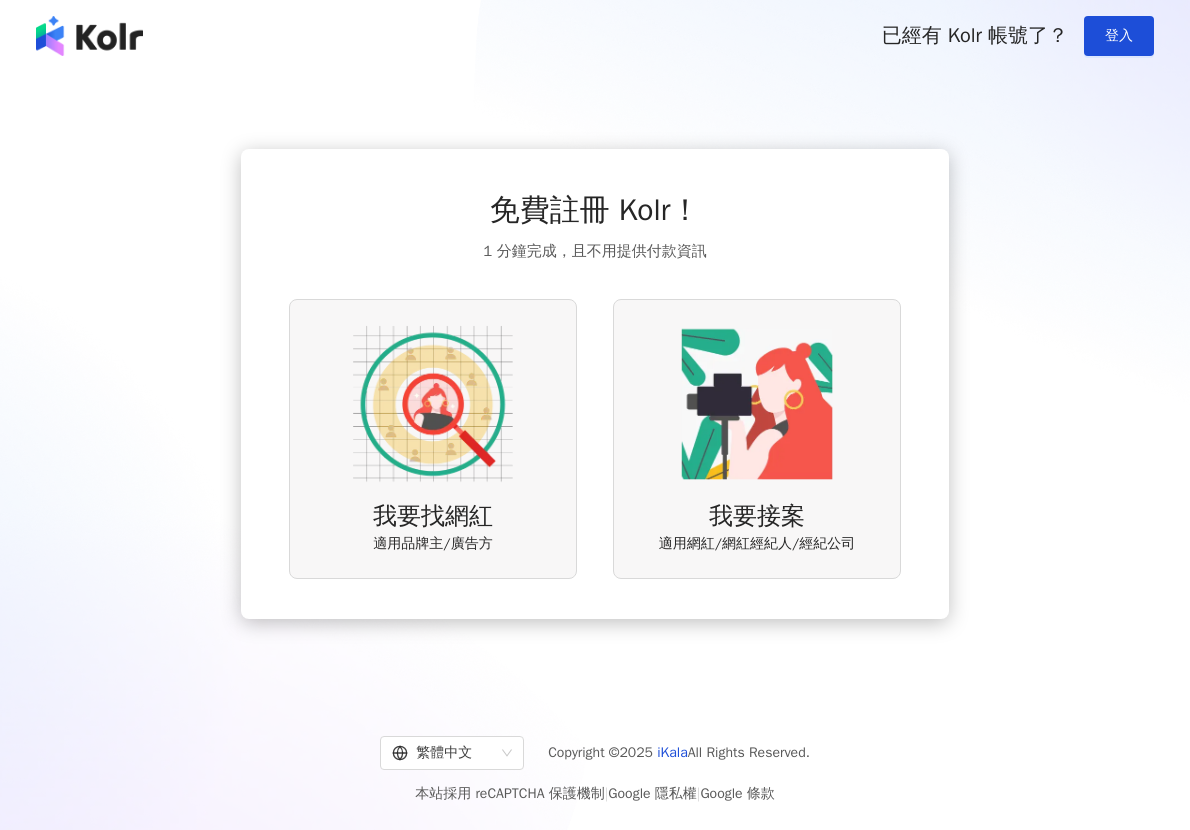 scroll, scrollTop: 0, scrollLeft: 0, axis: both 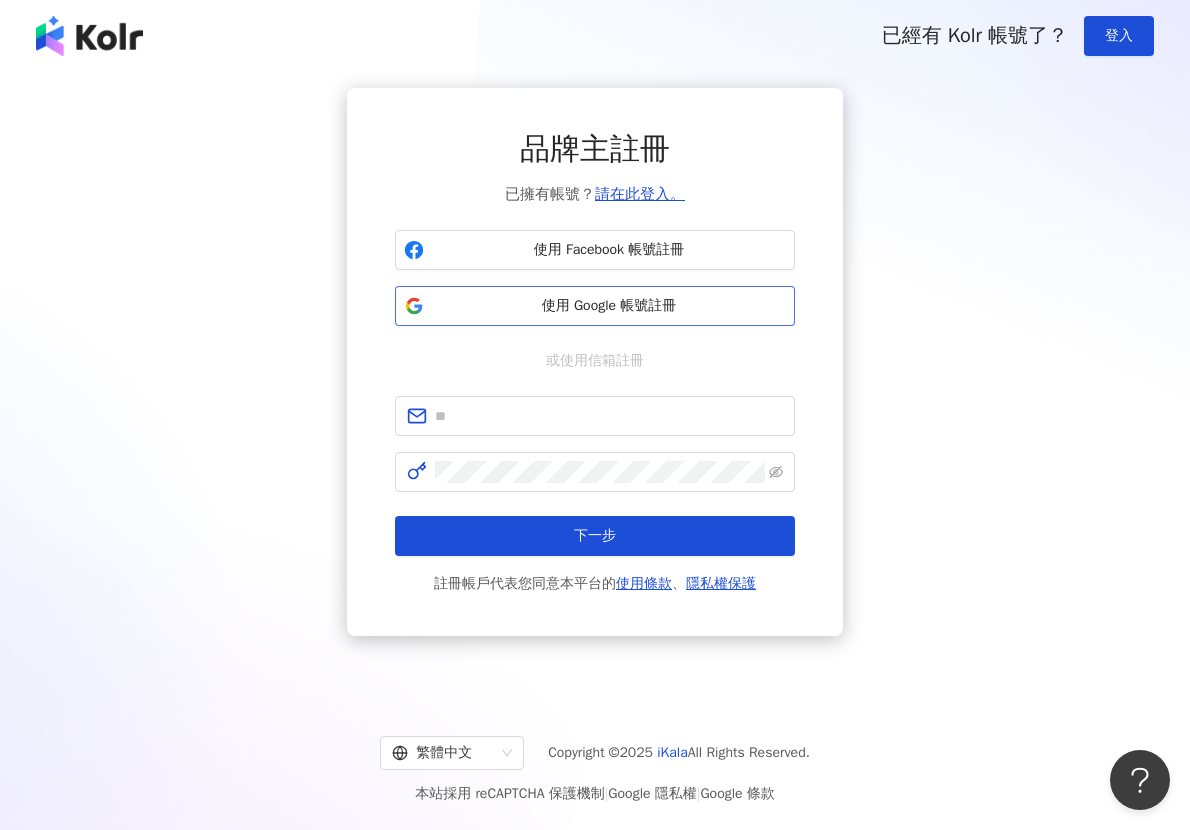click on "使用 Google 帳號註冊" at bounding box center (609, 306) 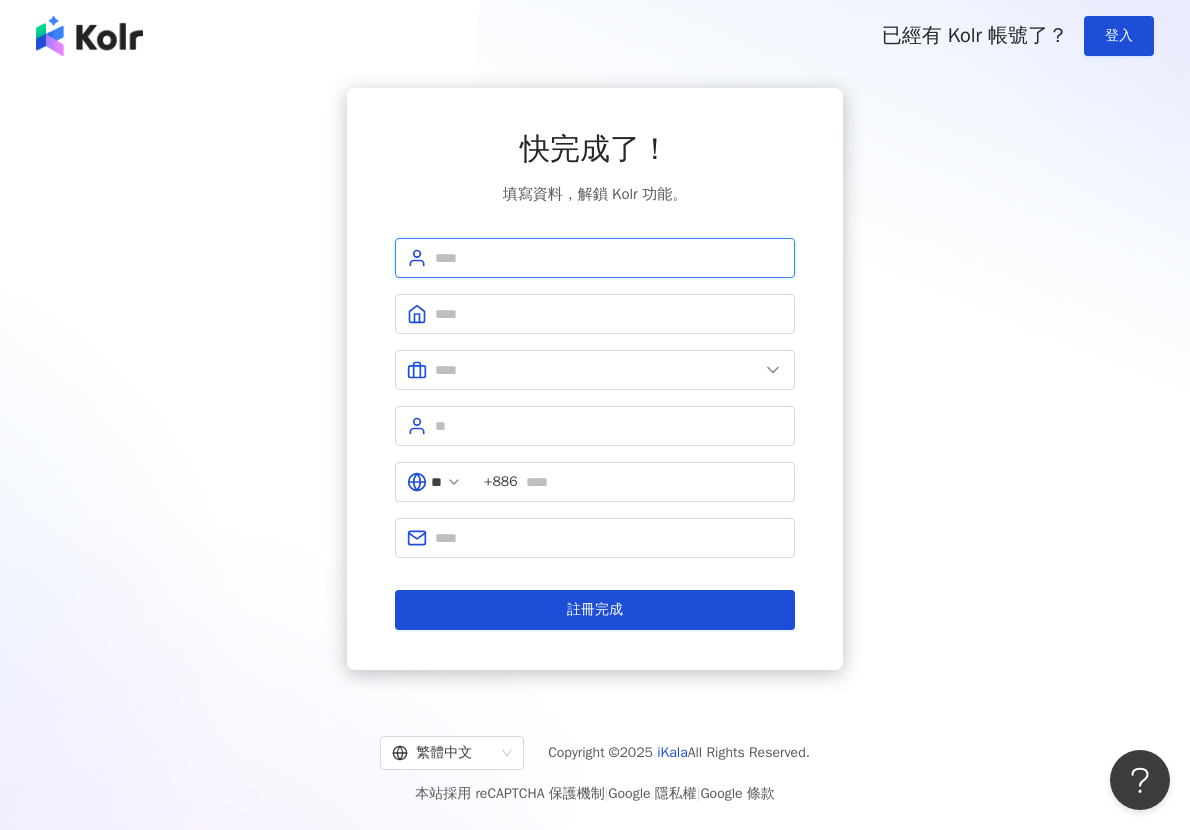 click at bounding box center (609, 258) 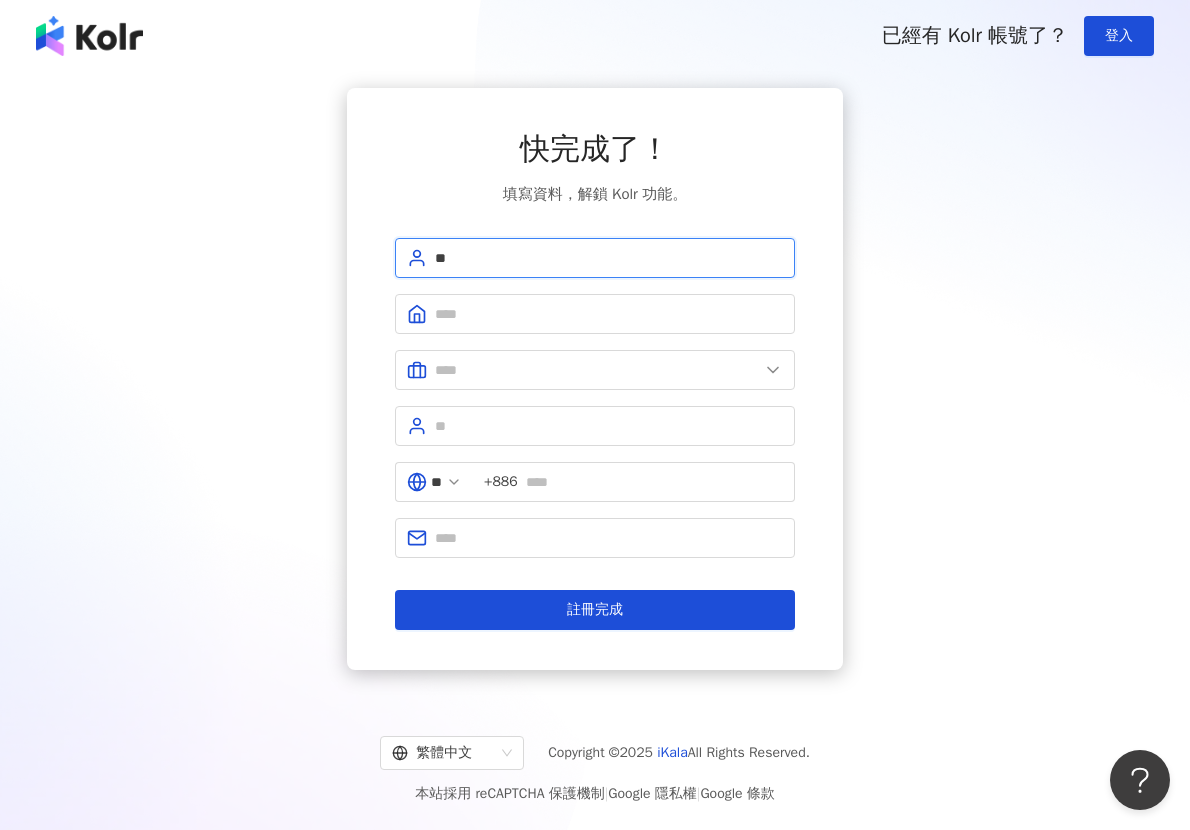 type on "*" 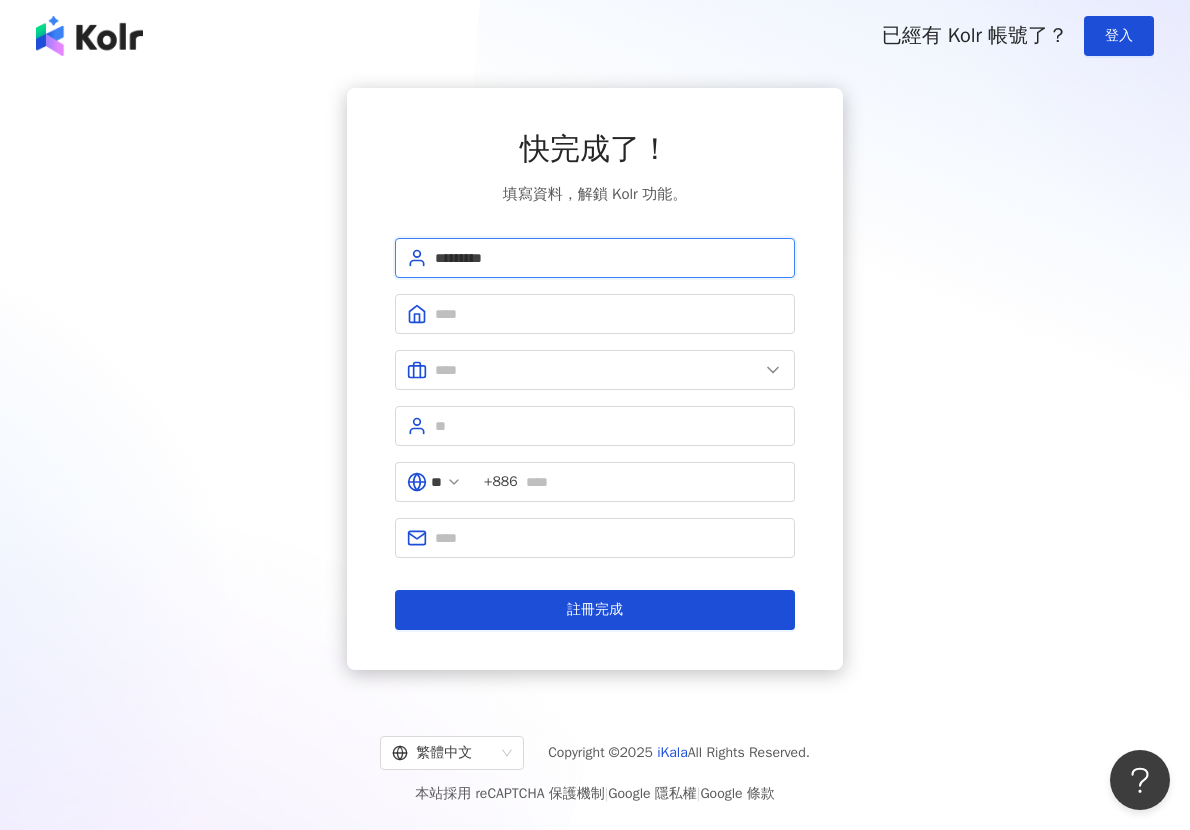type on "*********" 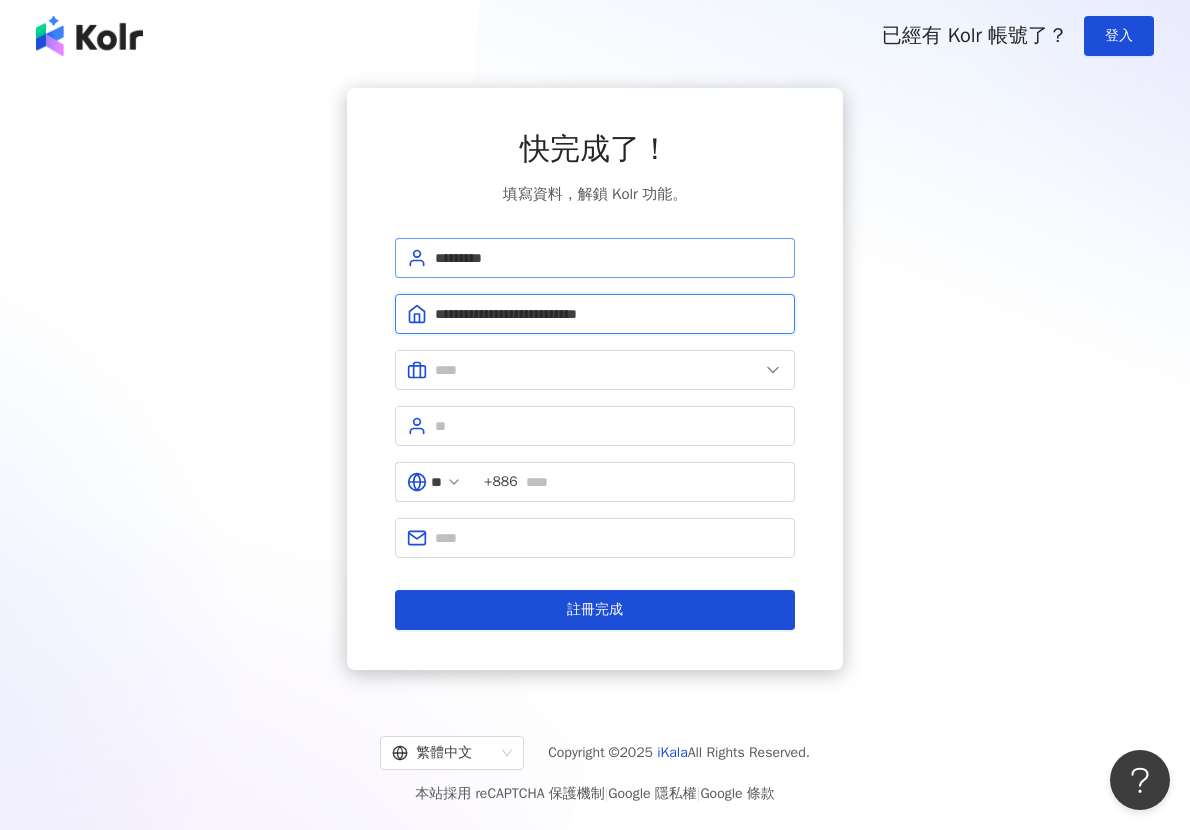 type on "**********" 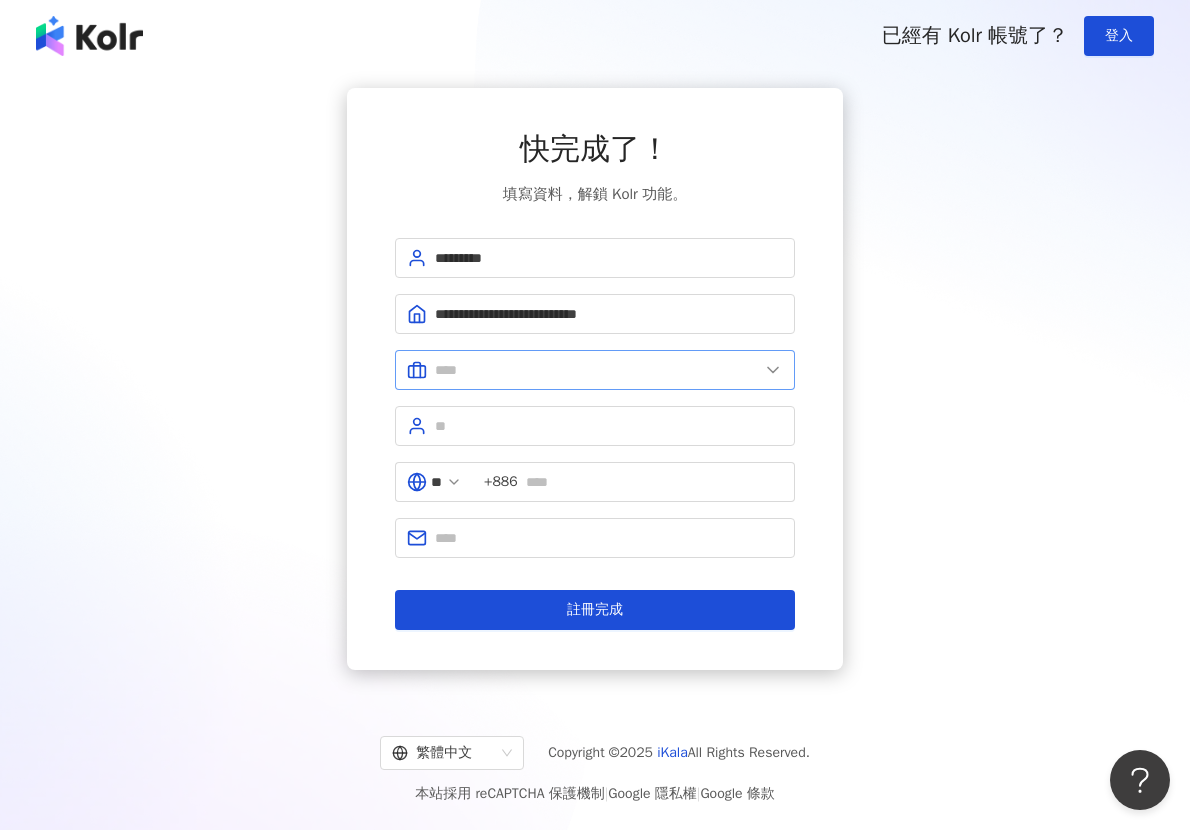 click at bounding box center (595, 370) 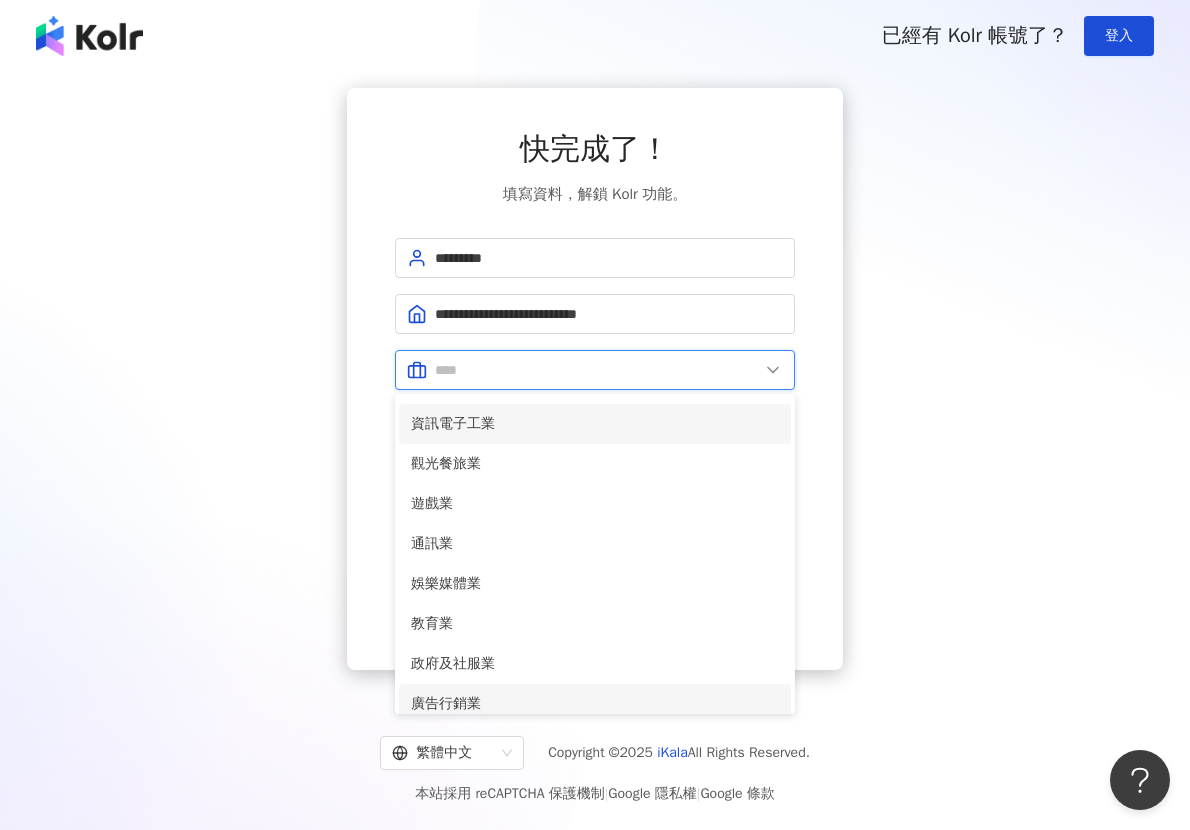 scroll, scrollTop: 408, scrollLeft: 0, axis: vertical 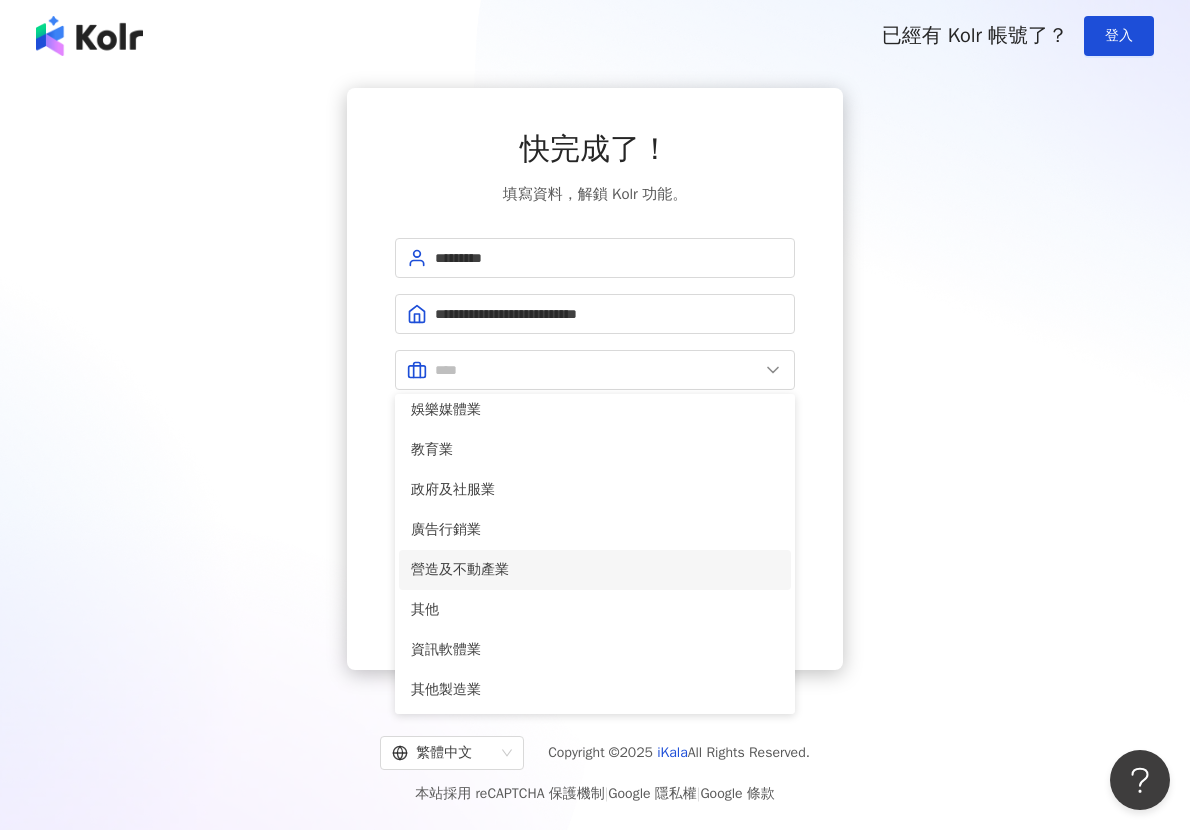 click on "營造及不動產業" at bounding box center [595, 570] 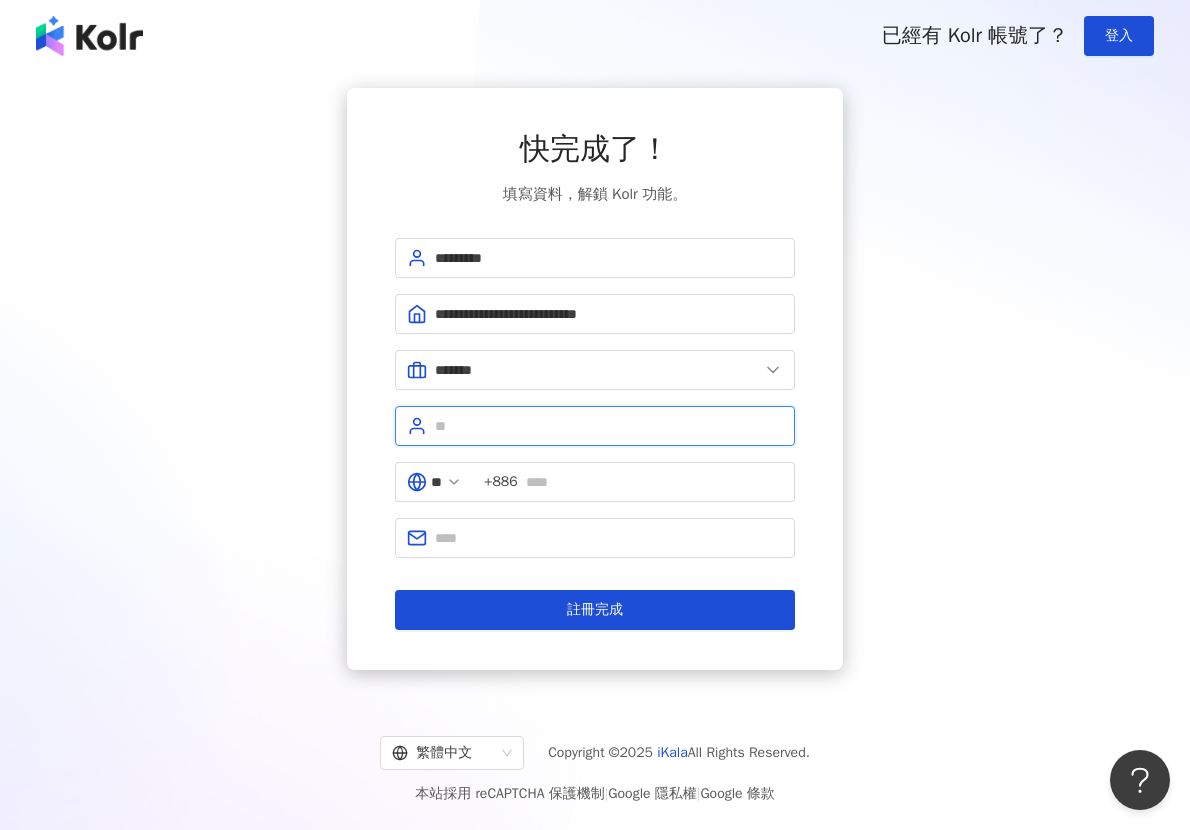 click at bounding box center (609, 426) 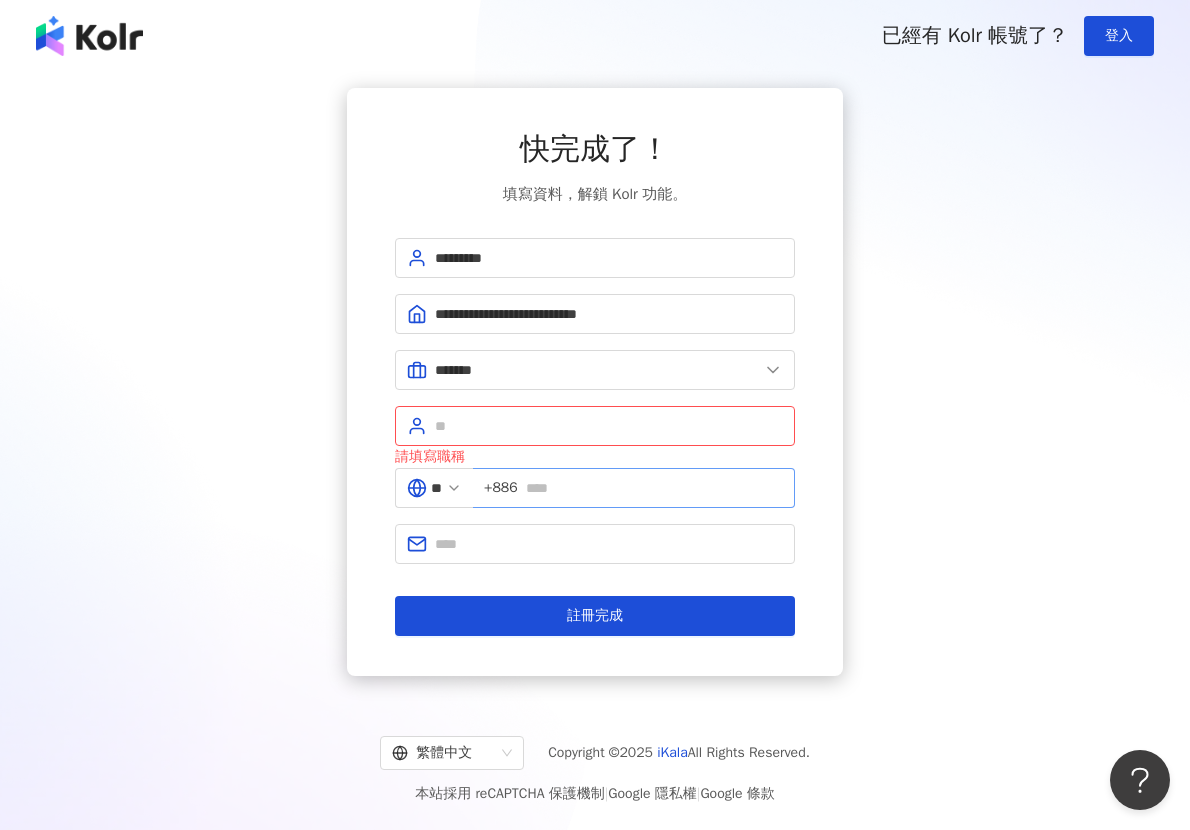click on "+886" at bounding box center [501, 488] 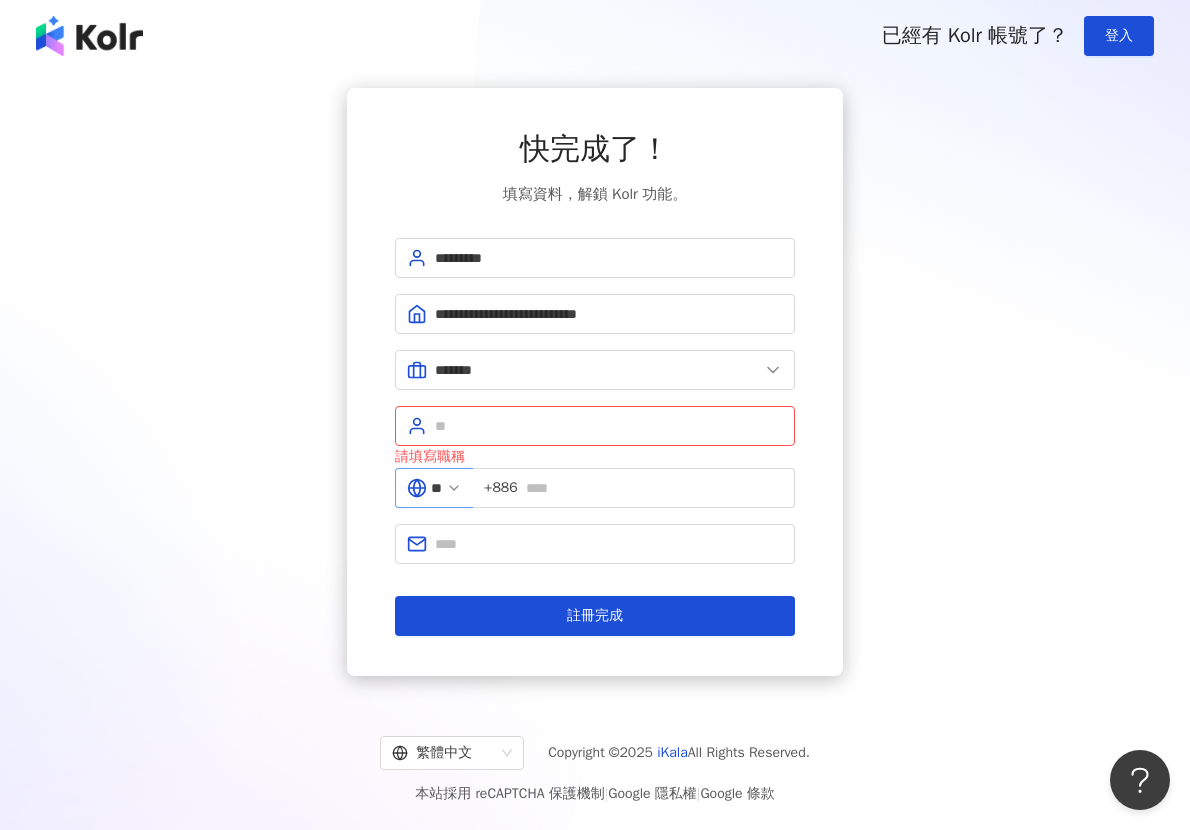 click 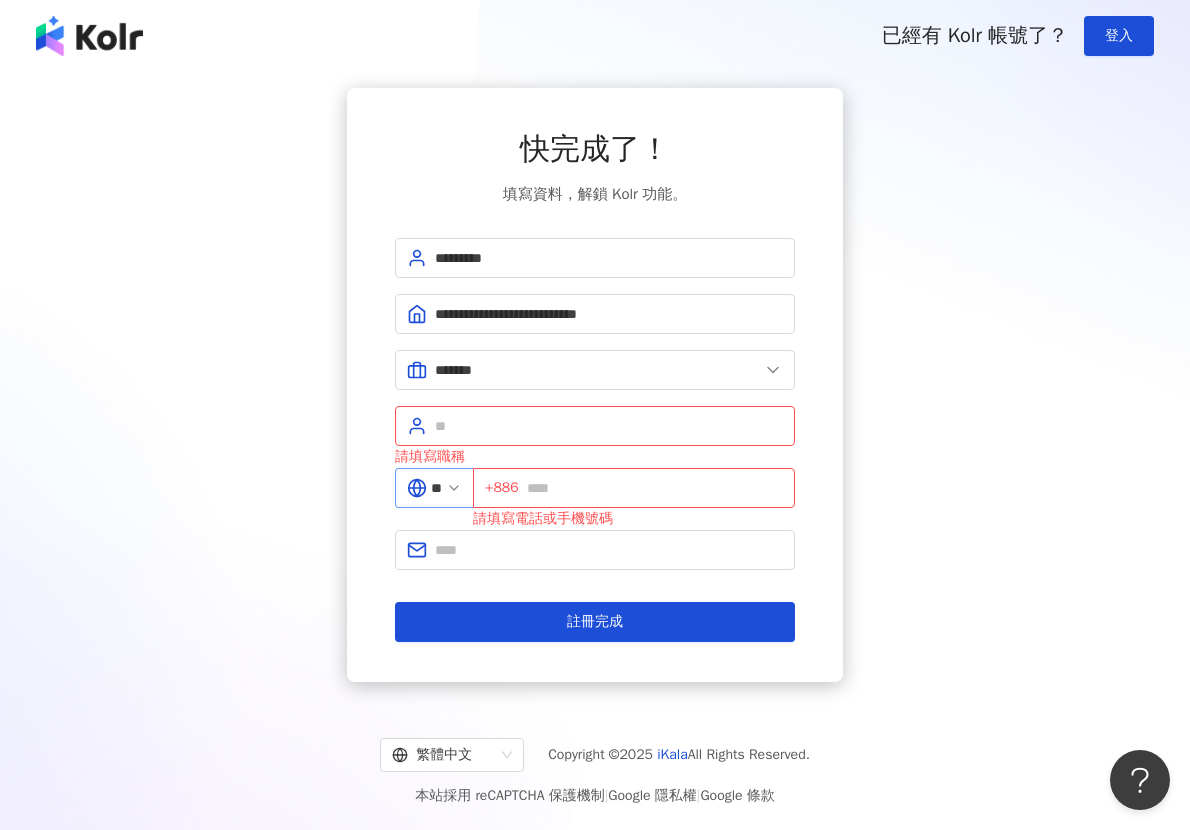 click 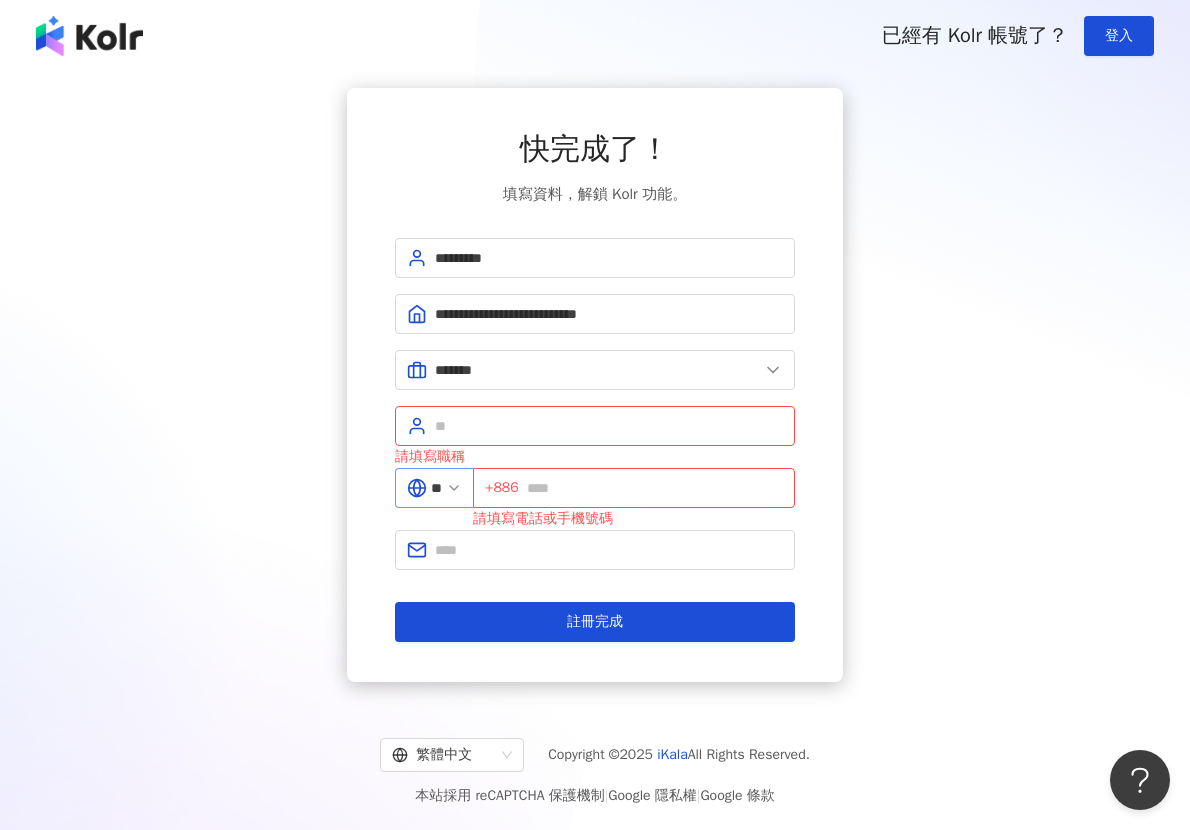 click 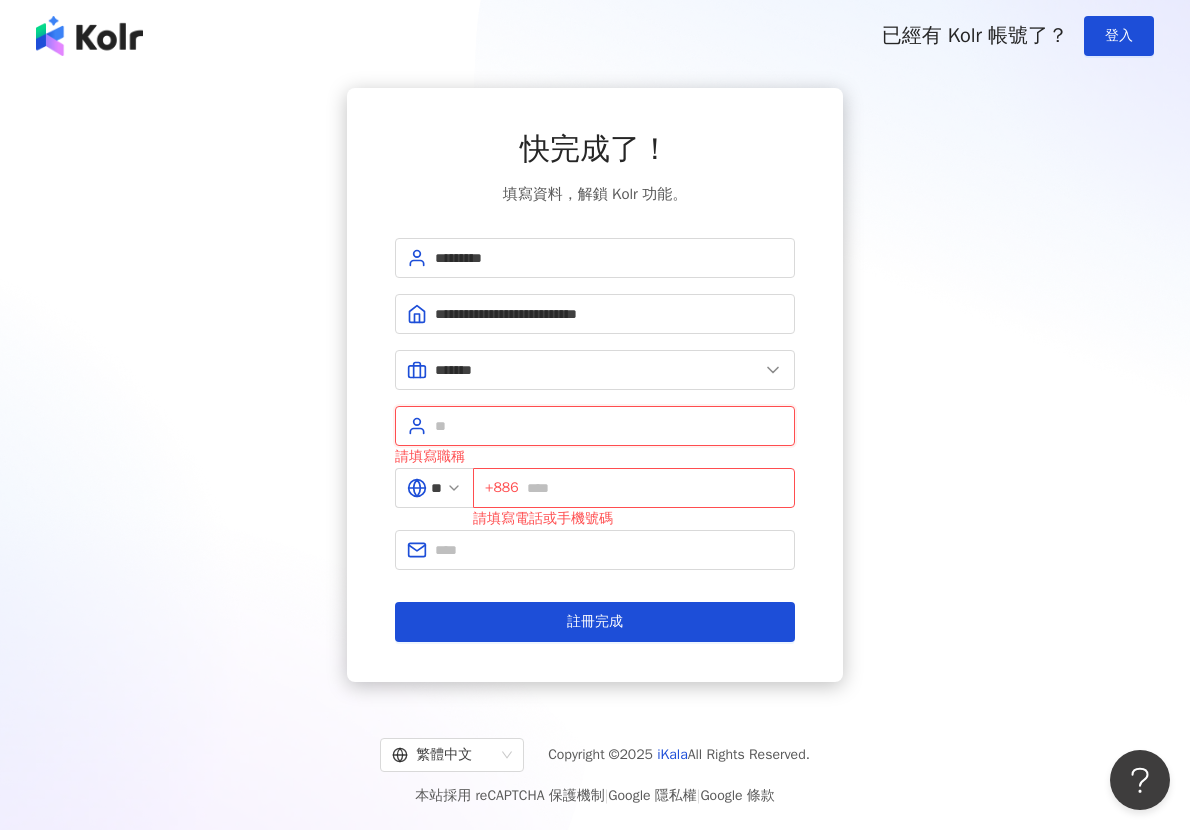 click at bounding box center (609, 426) 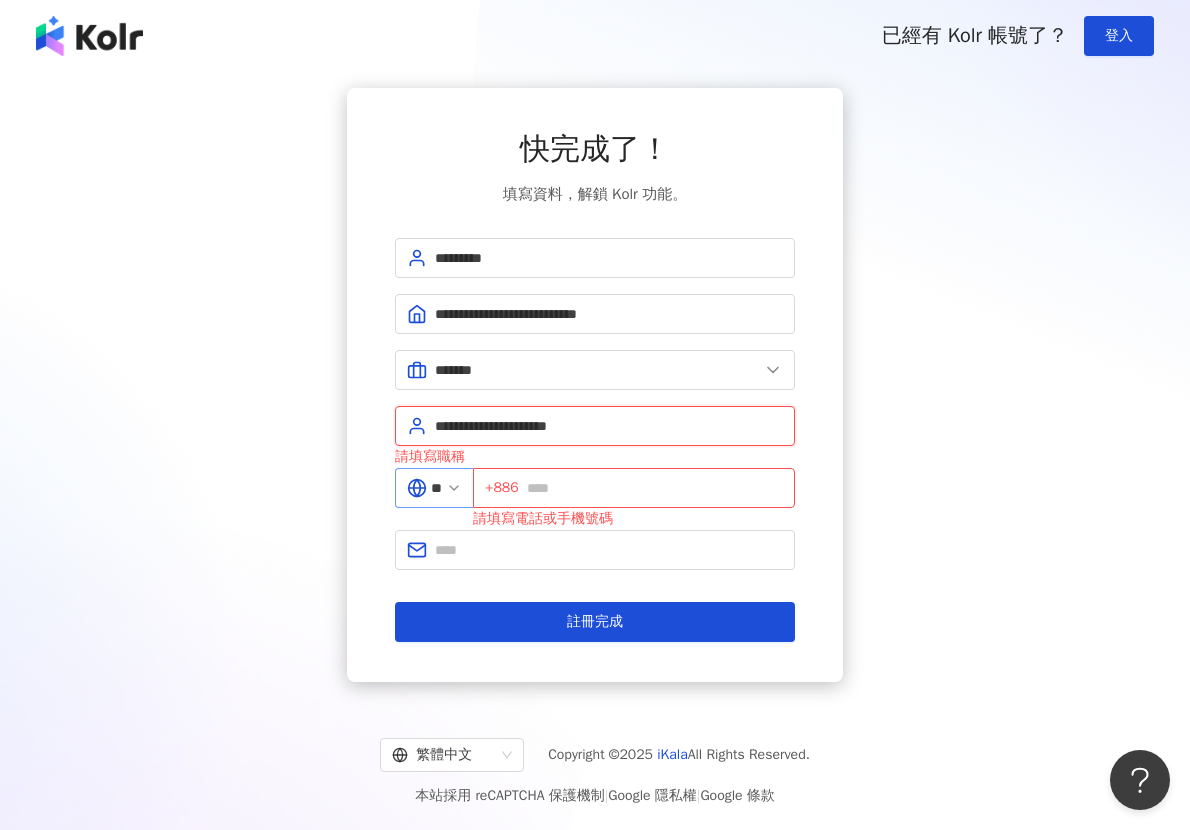 type on "**********" 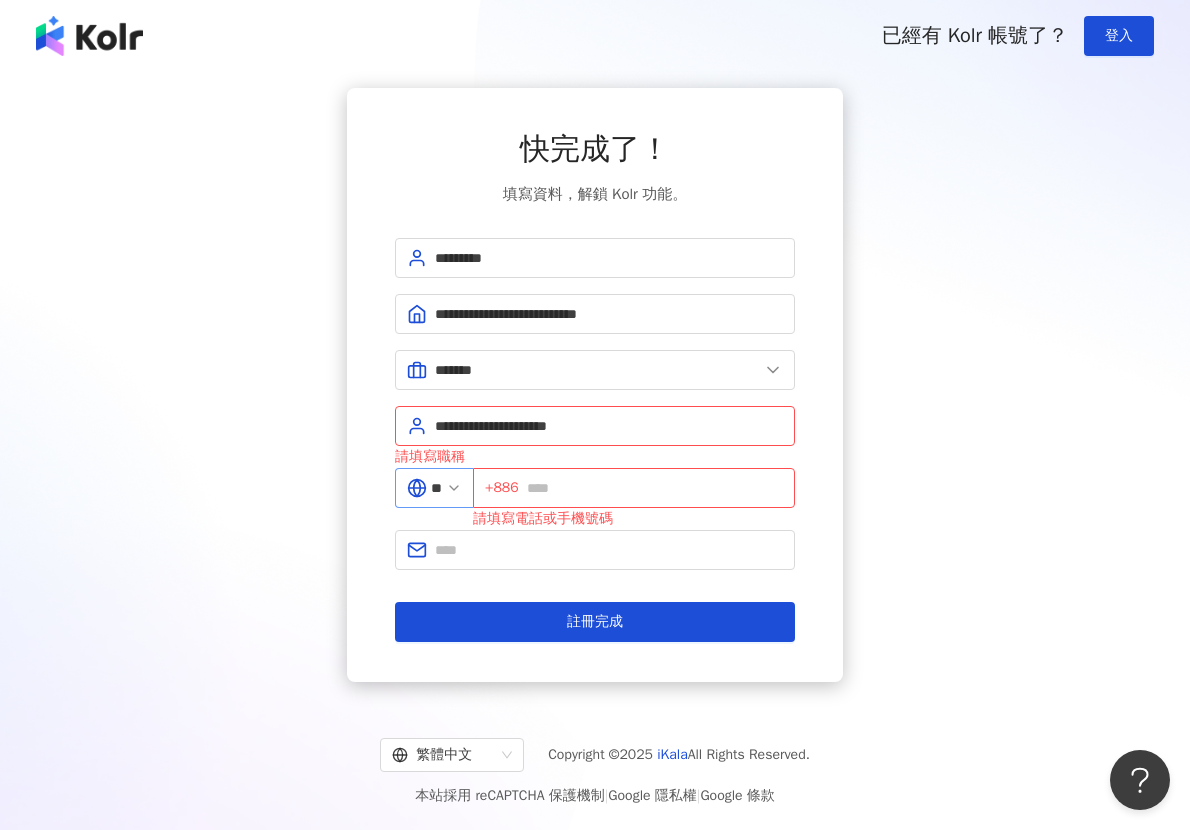 click on "**" at bounding box center (434, 488) 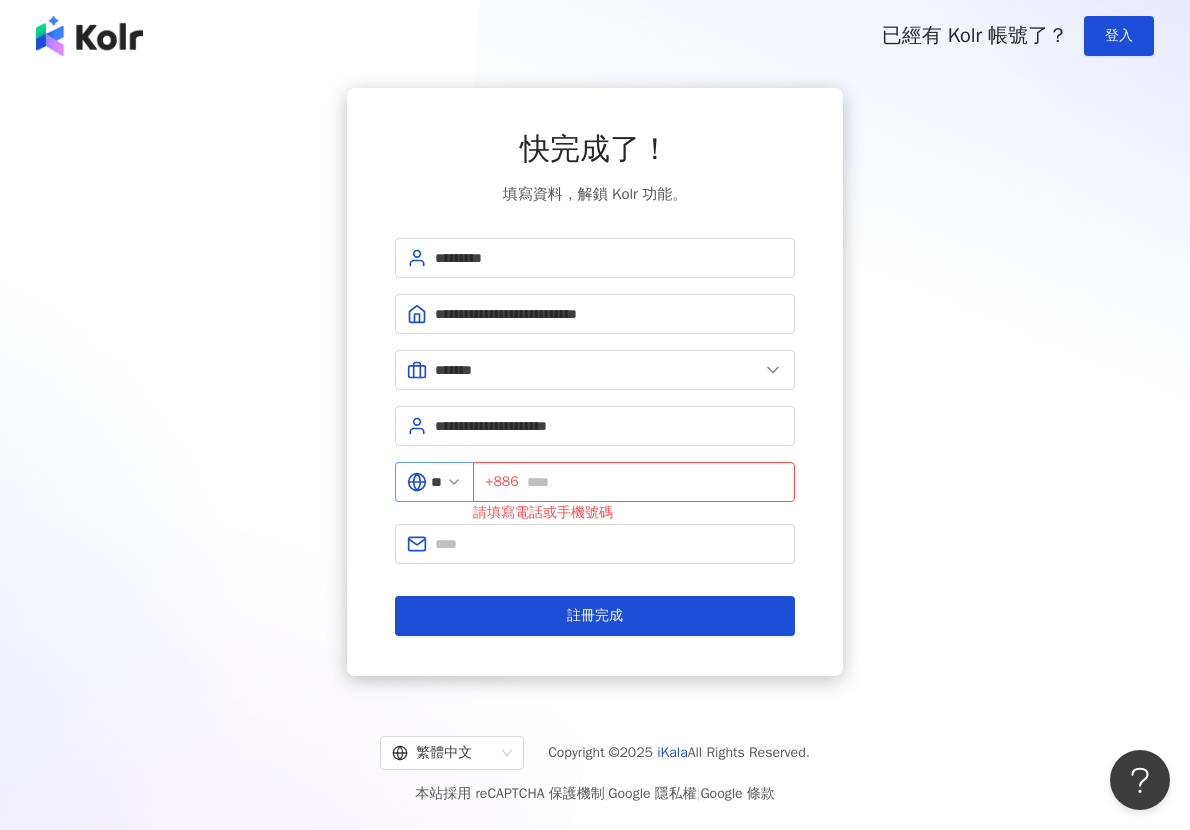 click 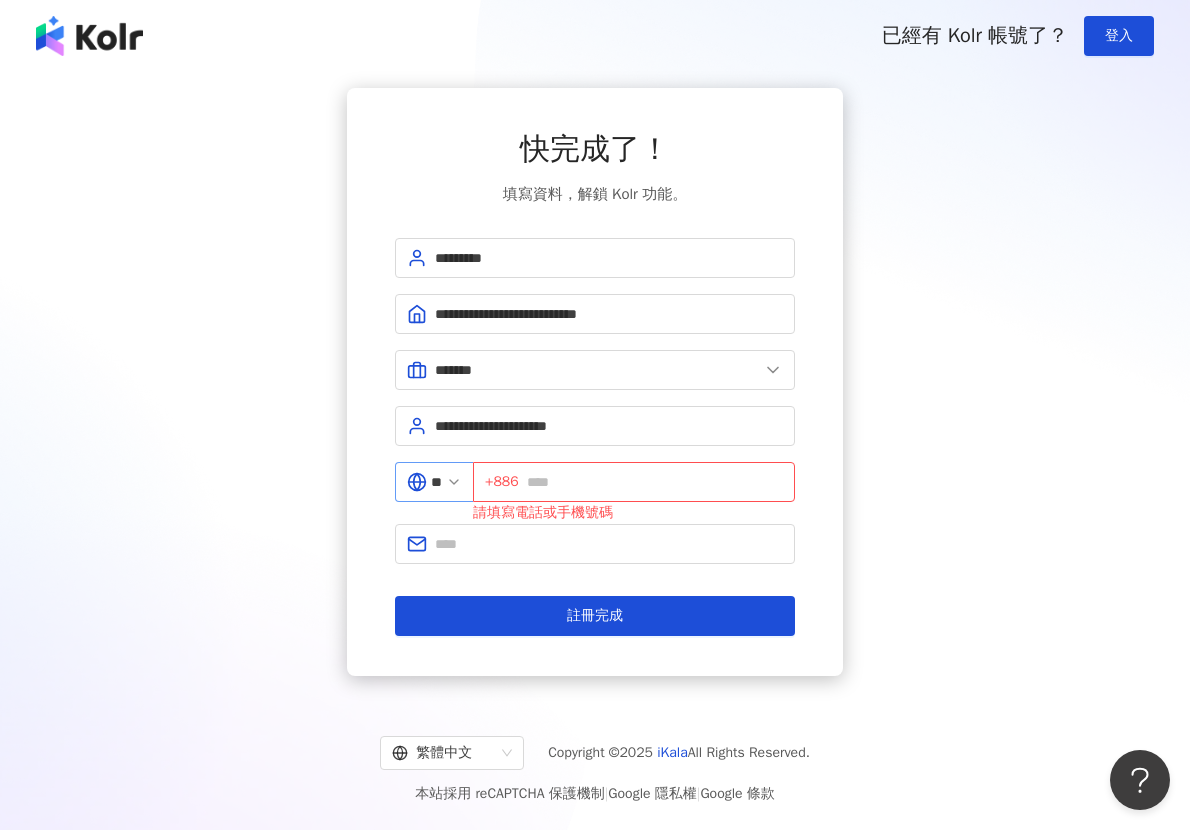 click 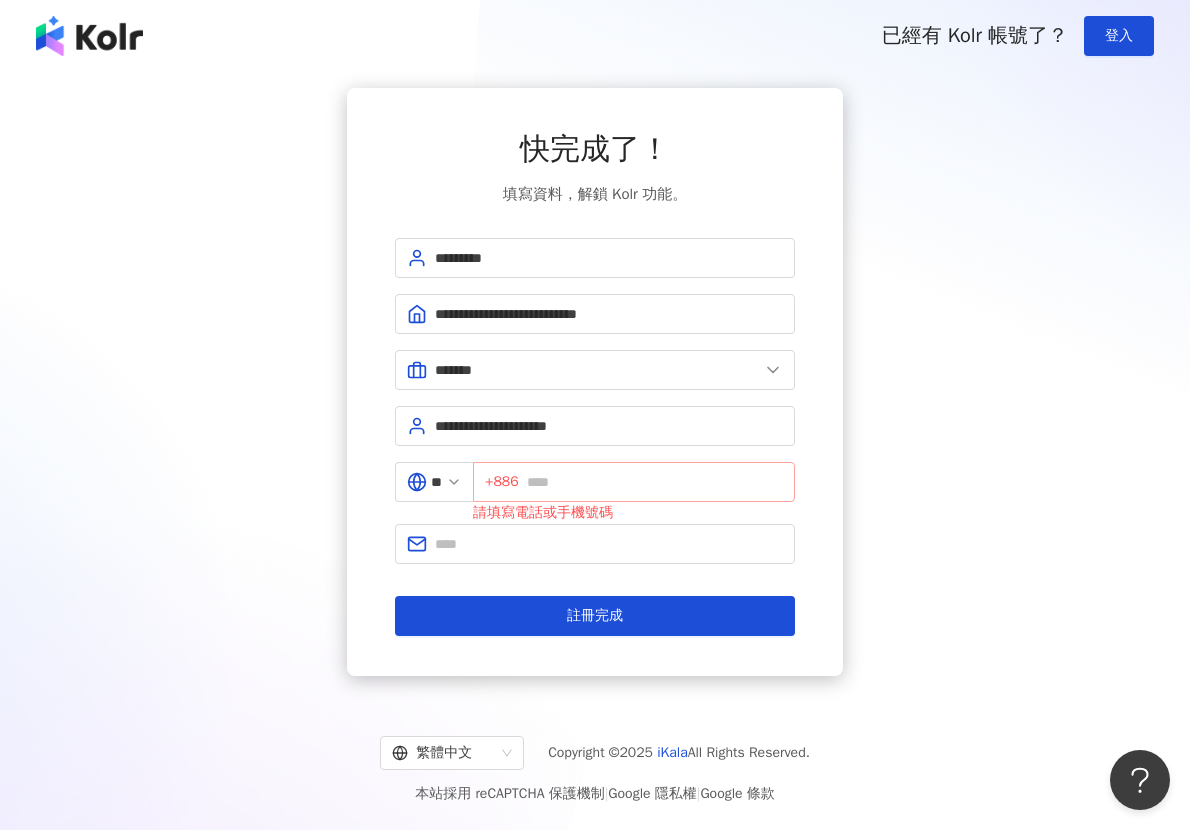 click on "+886" at bounding box center (634, 482) 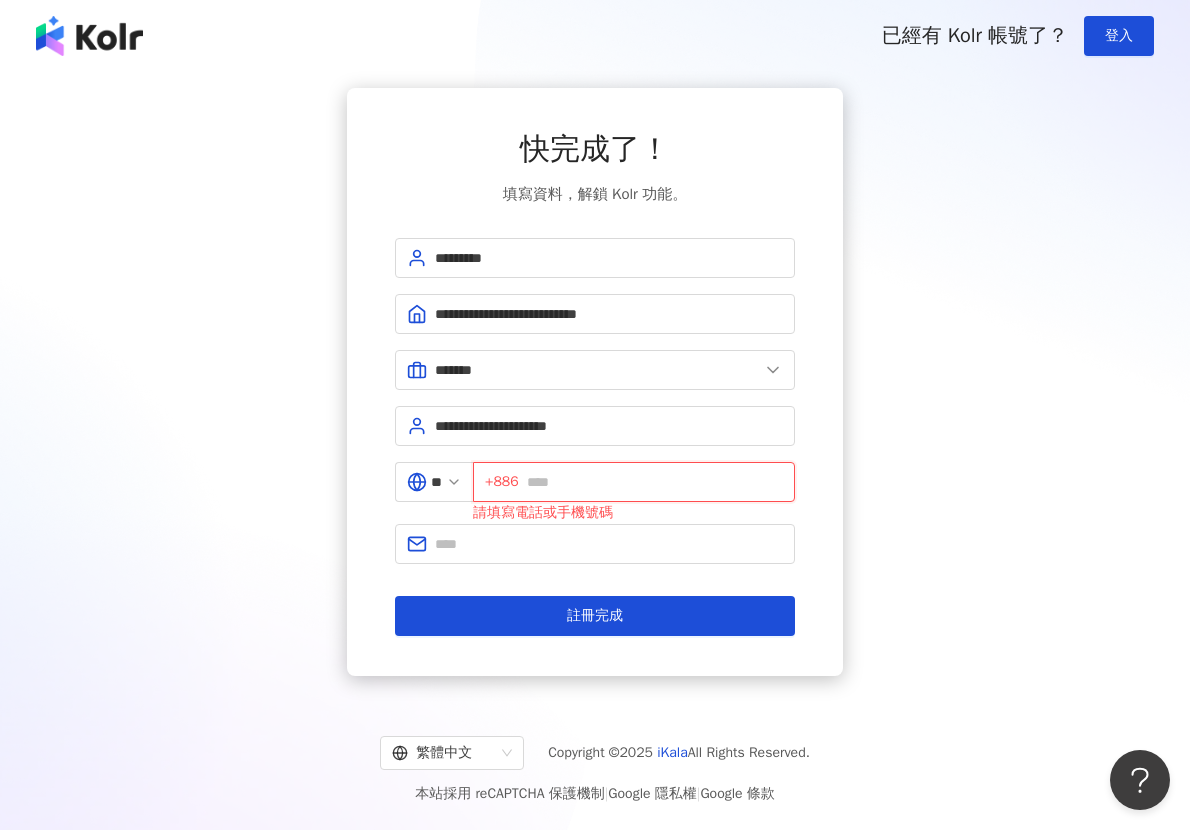 click at bounding box center (655, 482) 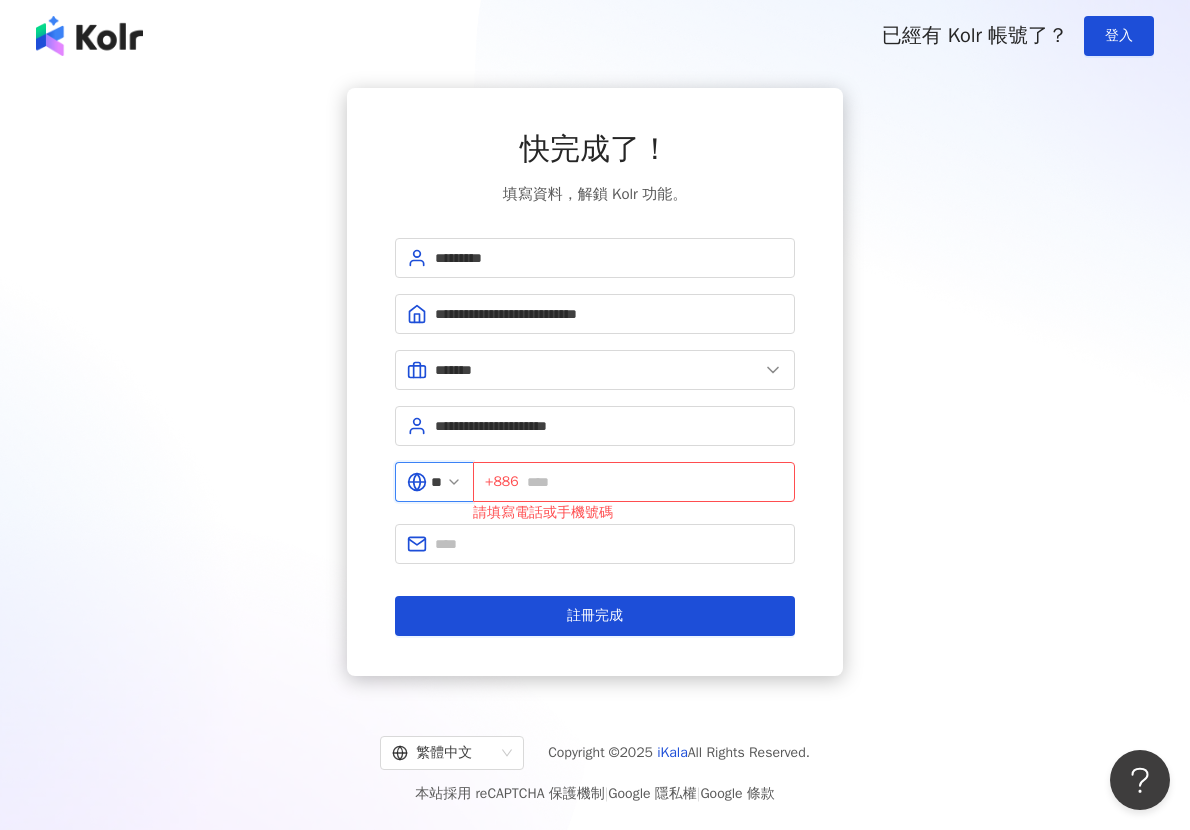 click on "**" at bounding box center (436, 482) 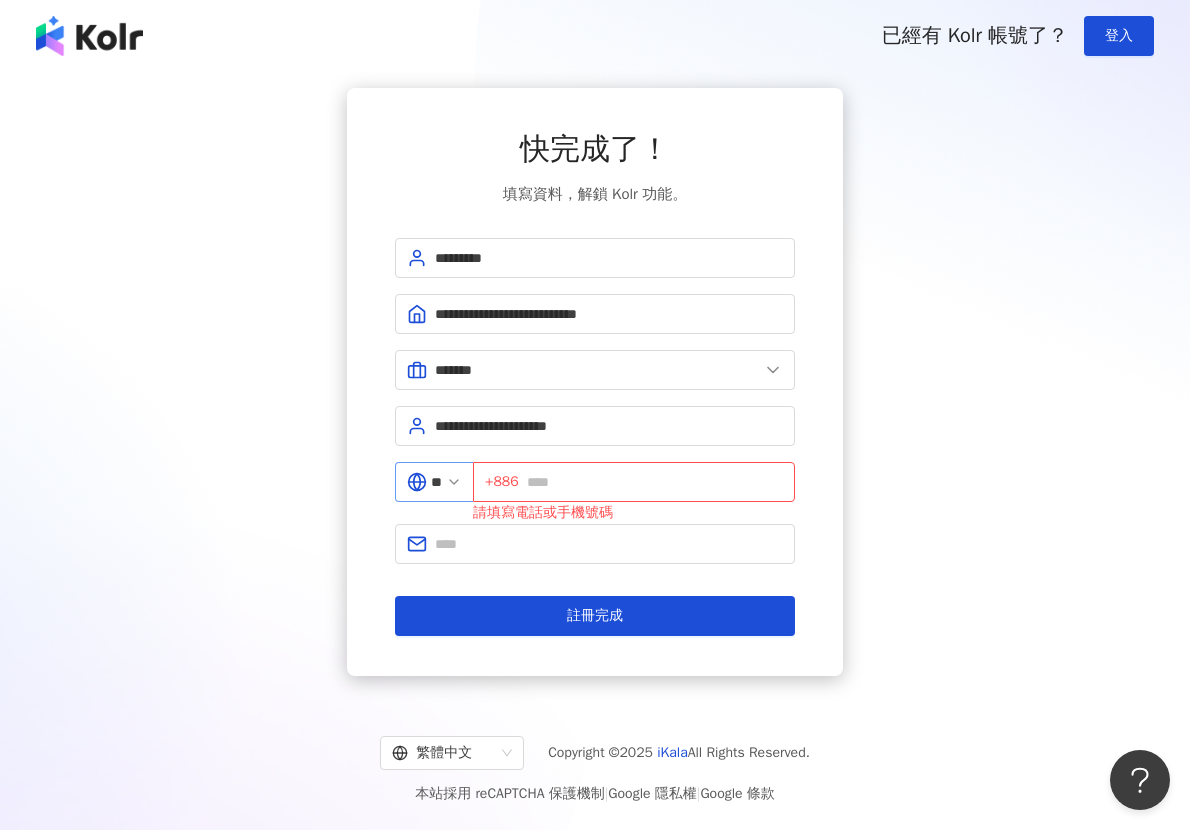 click on "** 台灣 tw hk 台灣 香港 日本 中國 馬來西亞 新加坡 泰國 越南" at bounding box center (434, 482) 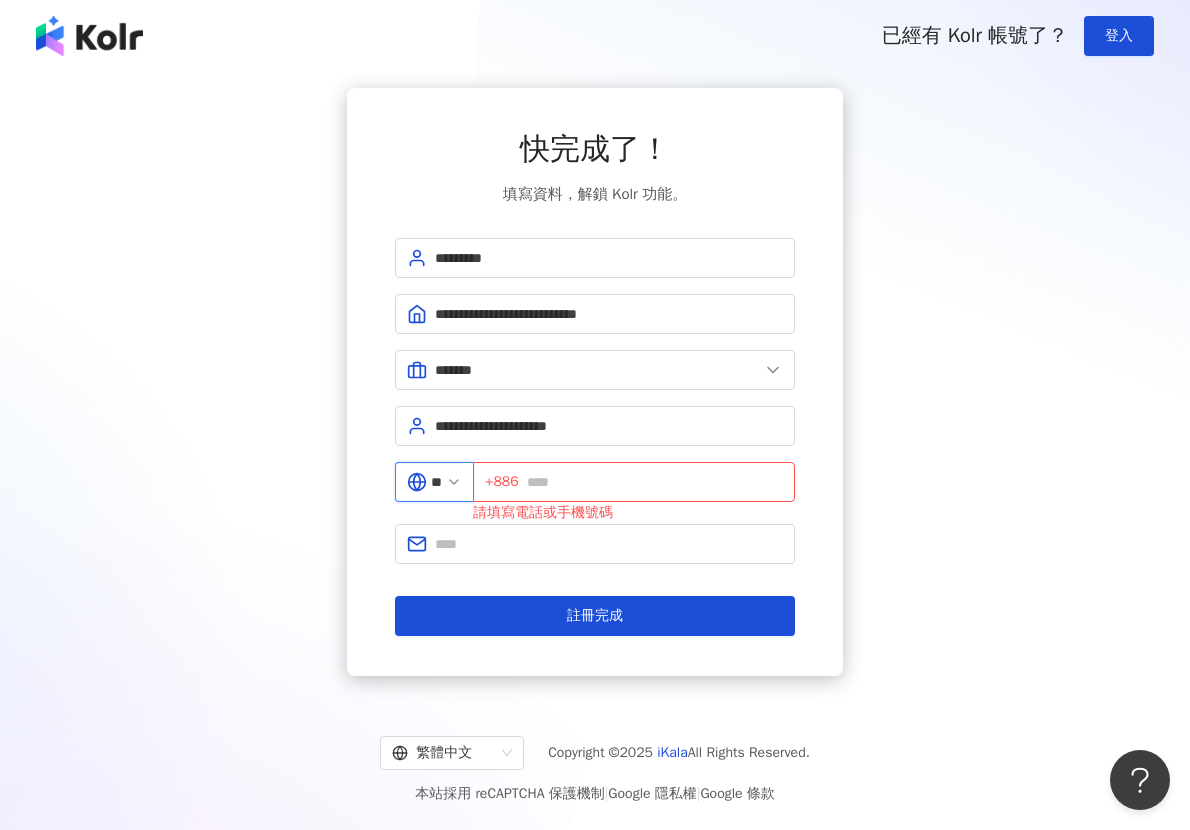 click on "**" at bounding box center [436, 482] 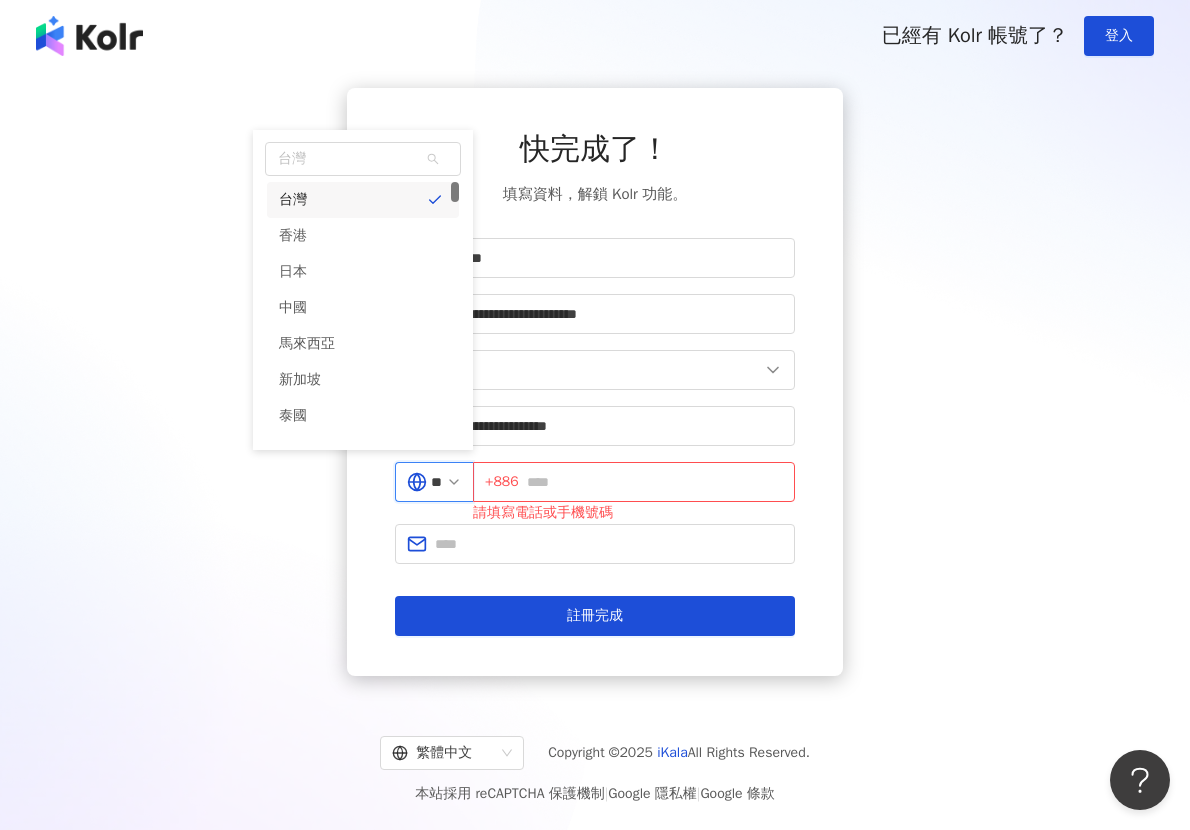 click on "**" at bounding box center (436, 482) 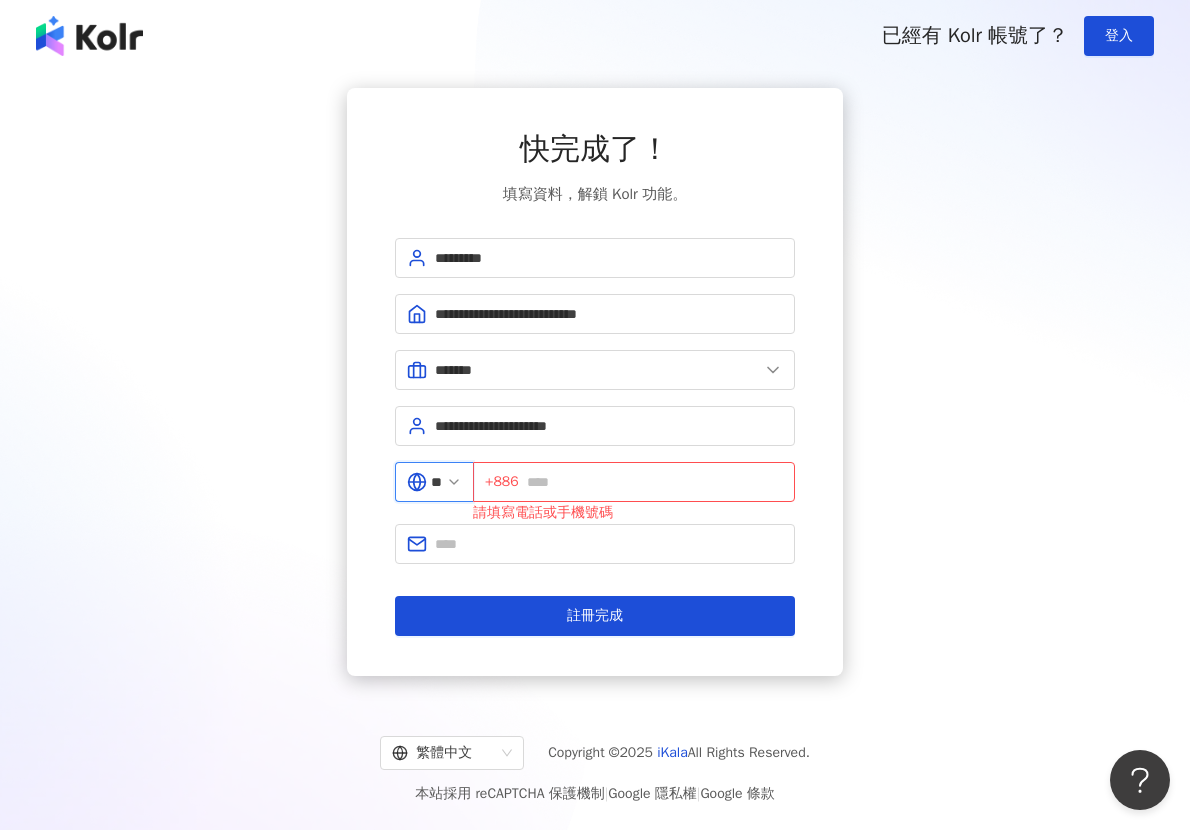 click on "**" at bounding box center (436, 482) 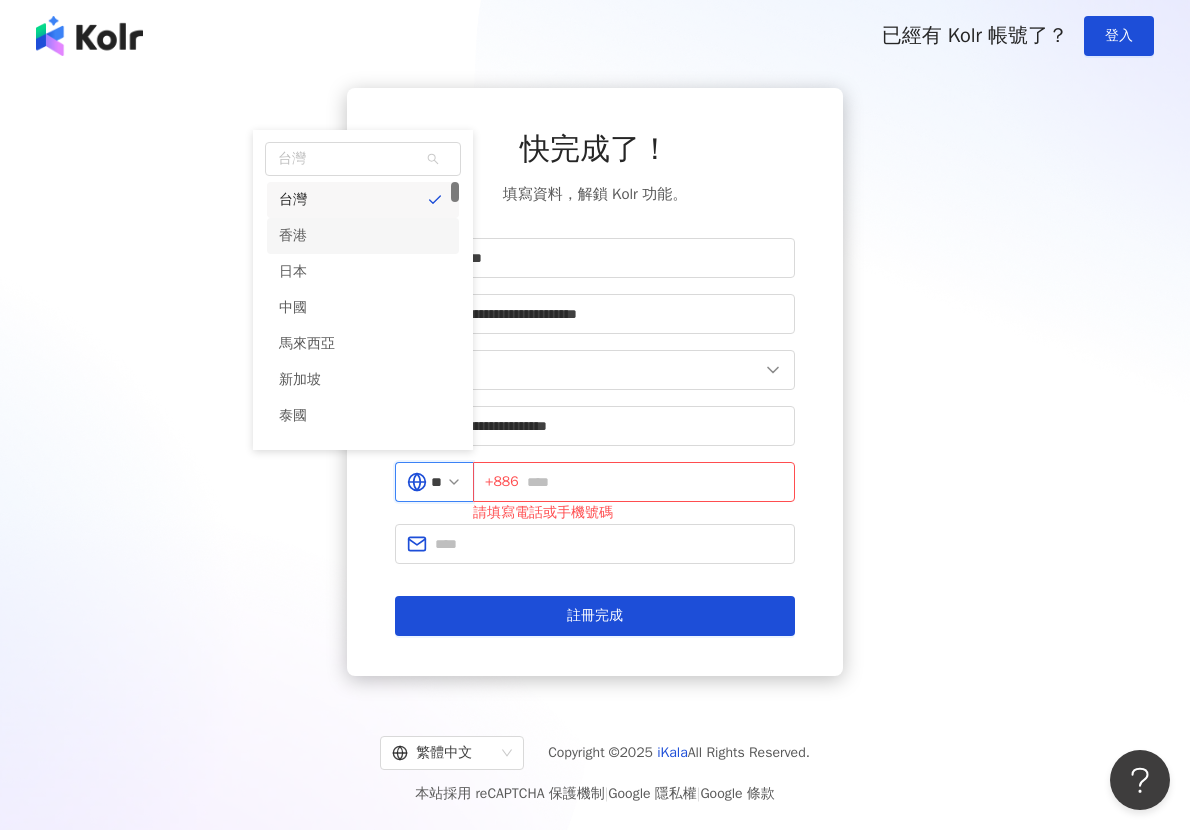 drag, startPoint x: 336, startPoint y: 235, endPoint x: 344, endPoint y: 244, distance: 12.0415945 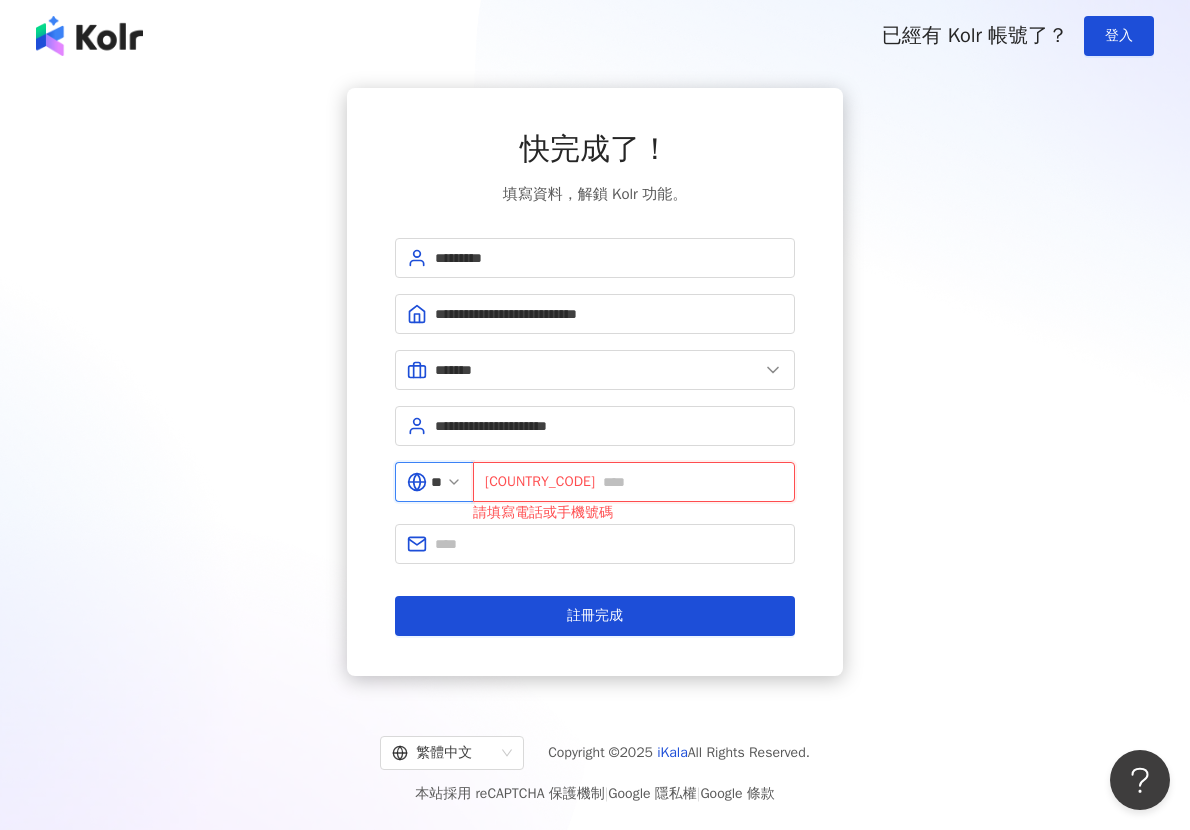 click at bounding box center (693, 482) 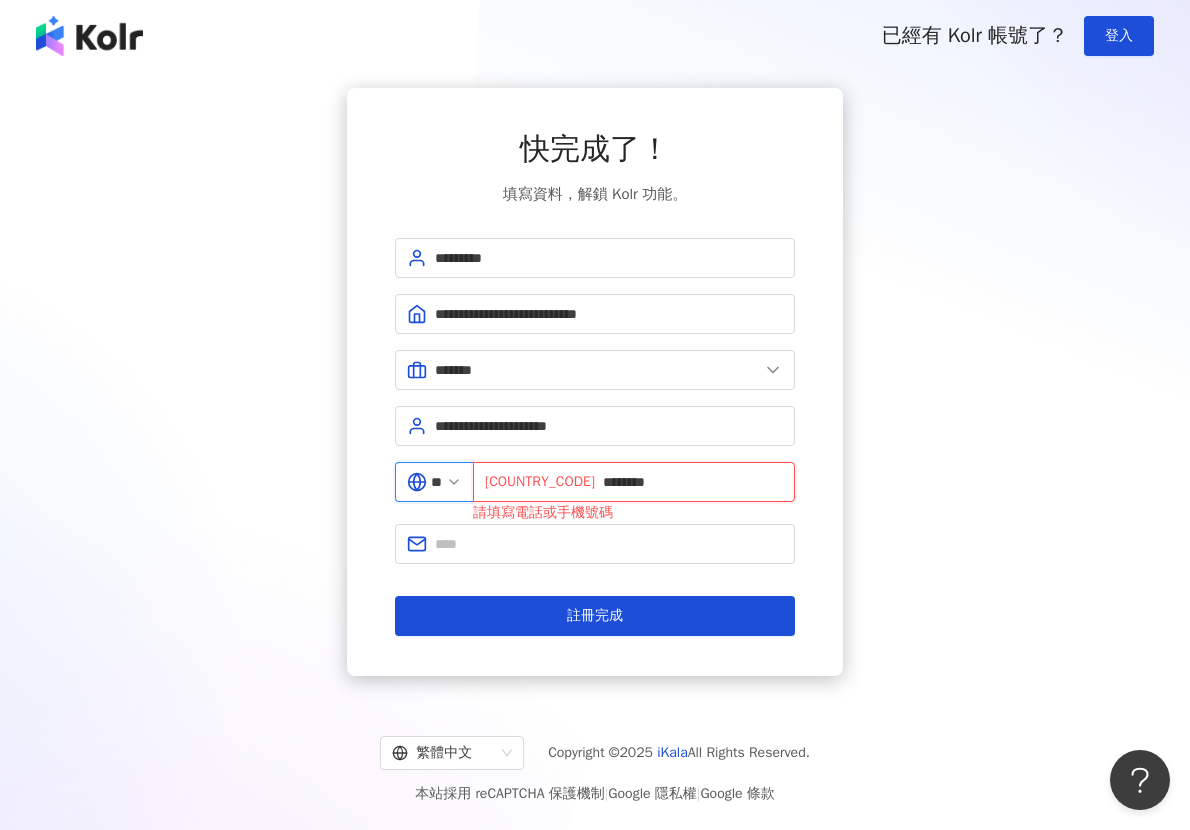 type on "********" 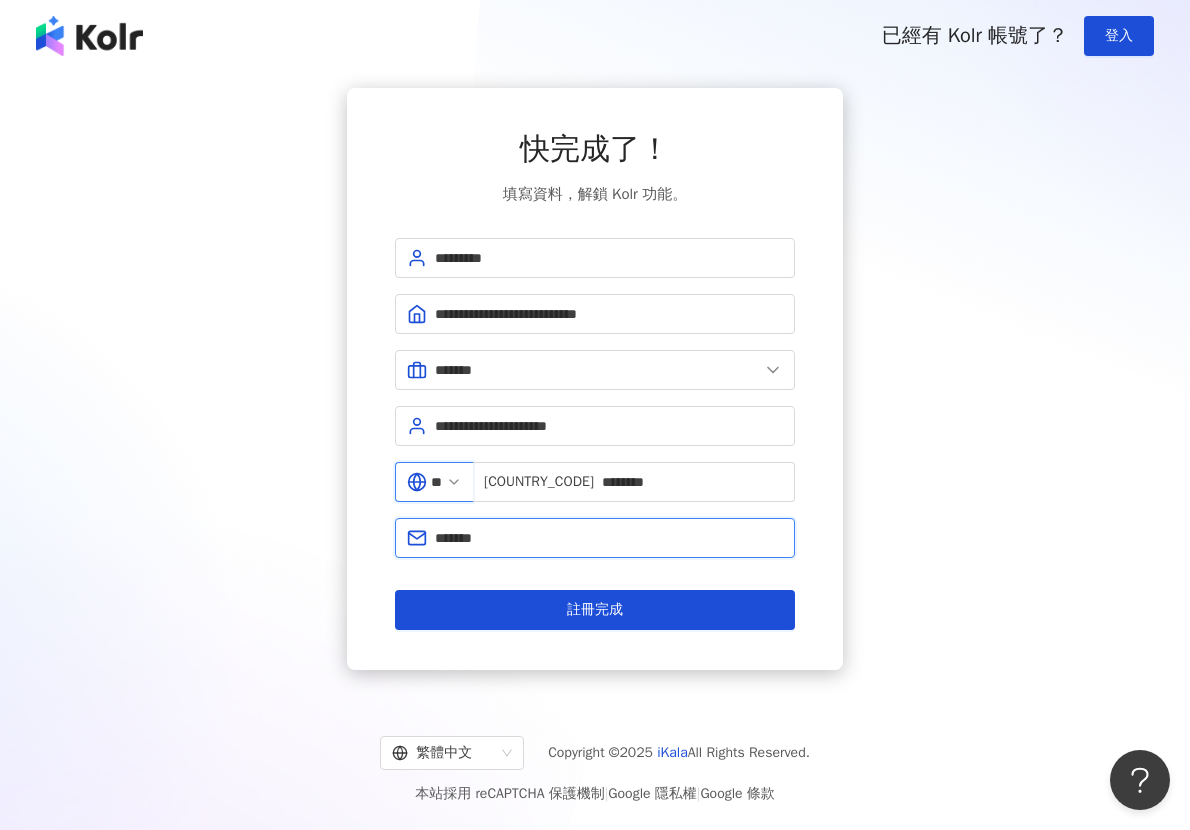 type on "**********" 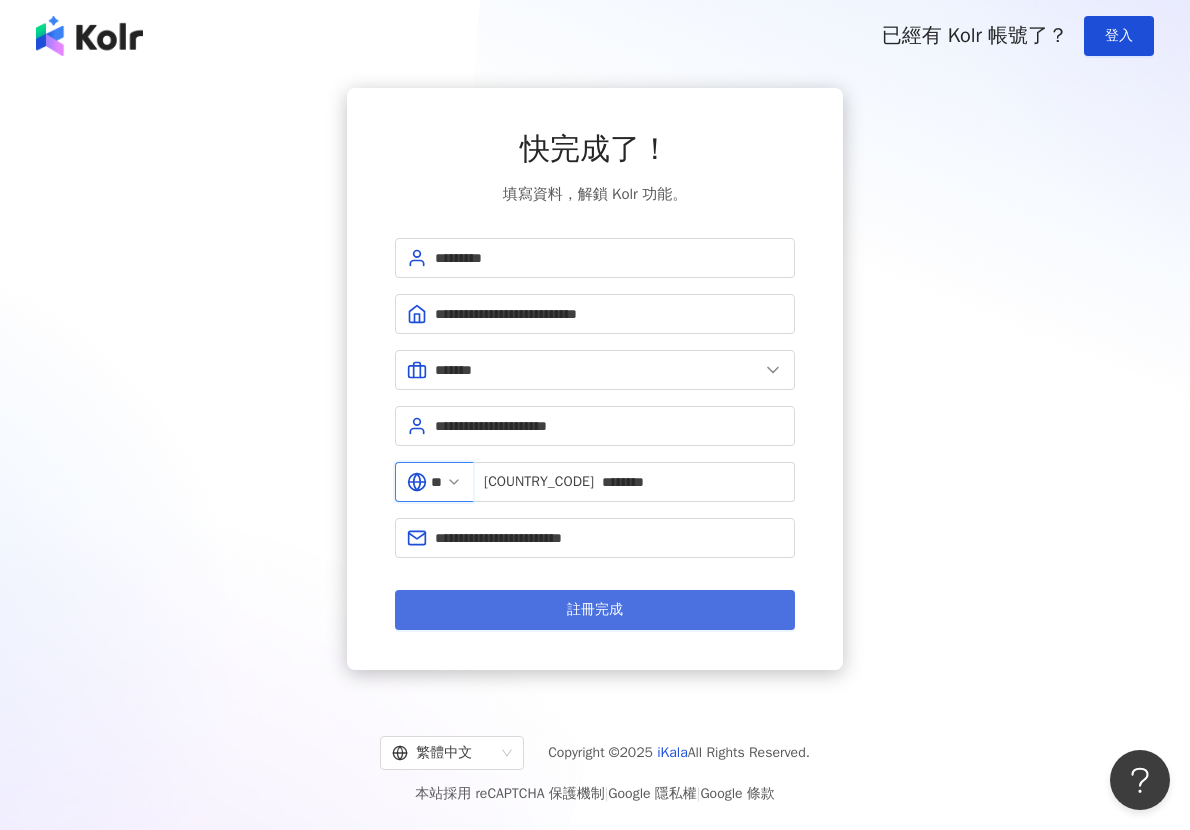 click on "註冊完成" at bounding box center [595, 610] 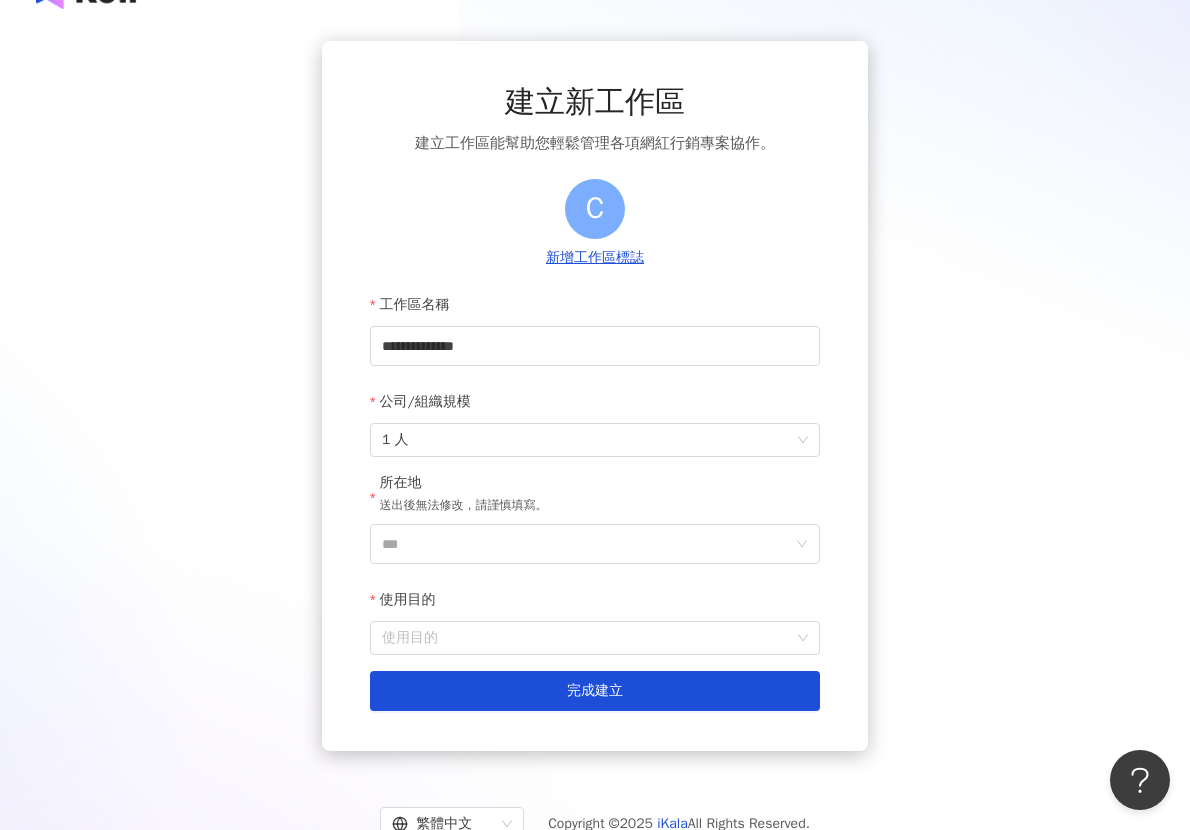 scroll, scrollTop: 115, scrollLeft: 0, axis: vertical 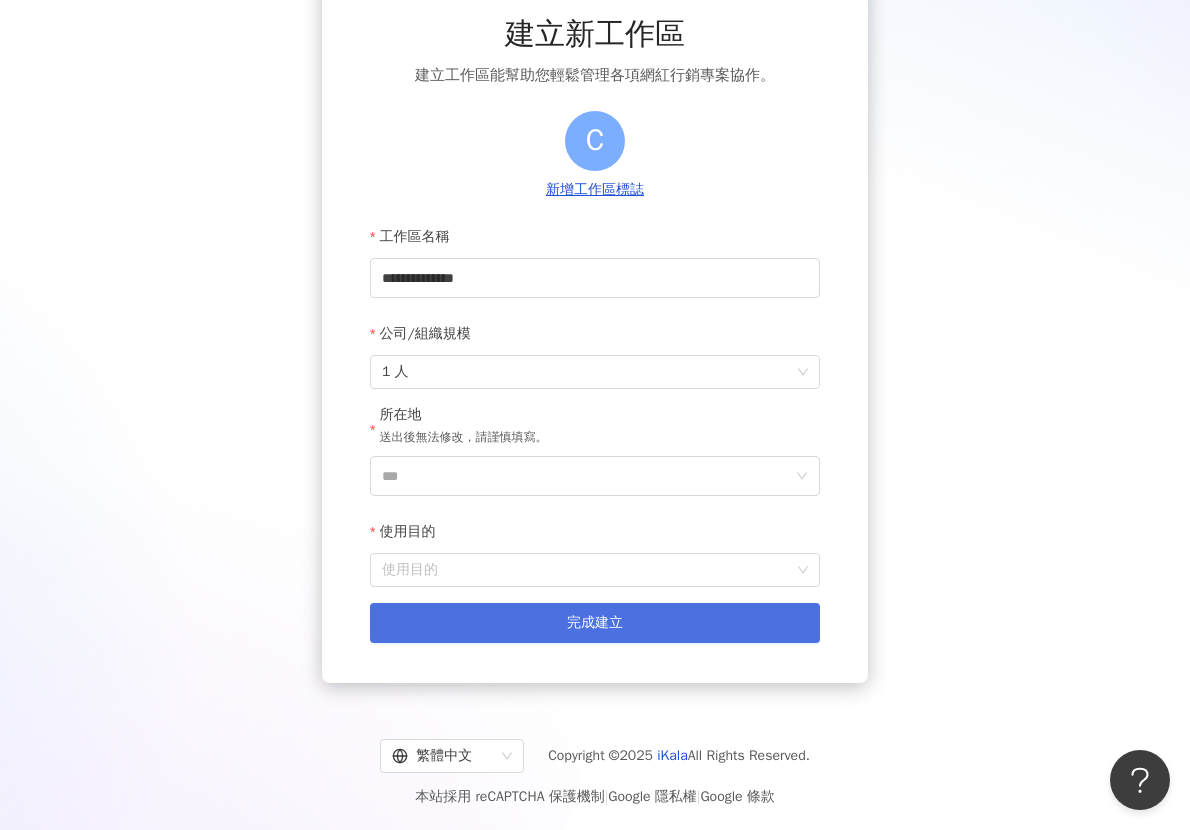 click on "完成建立" at bounding box center [595, 623] 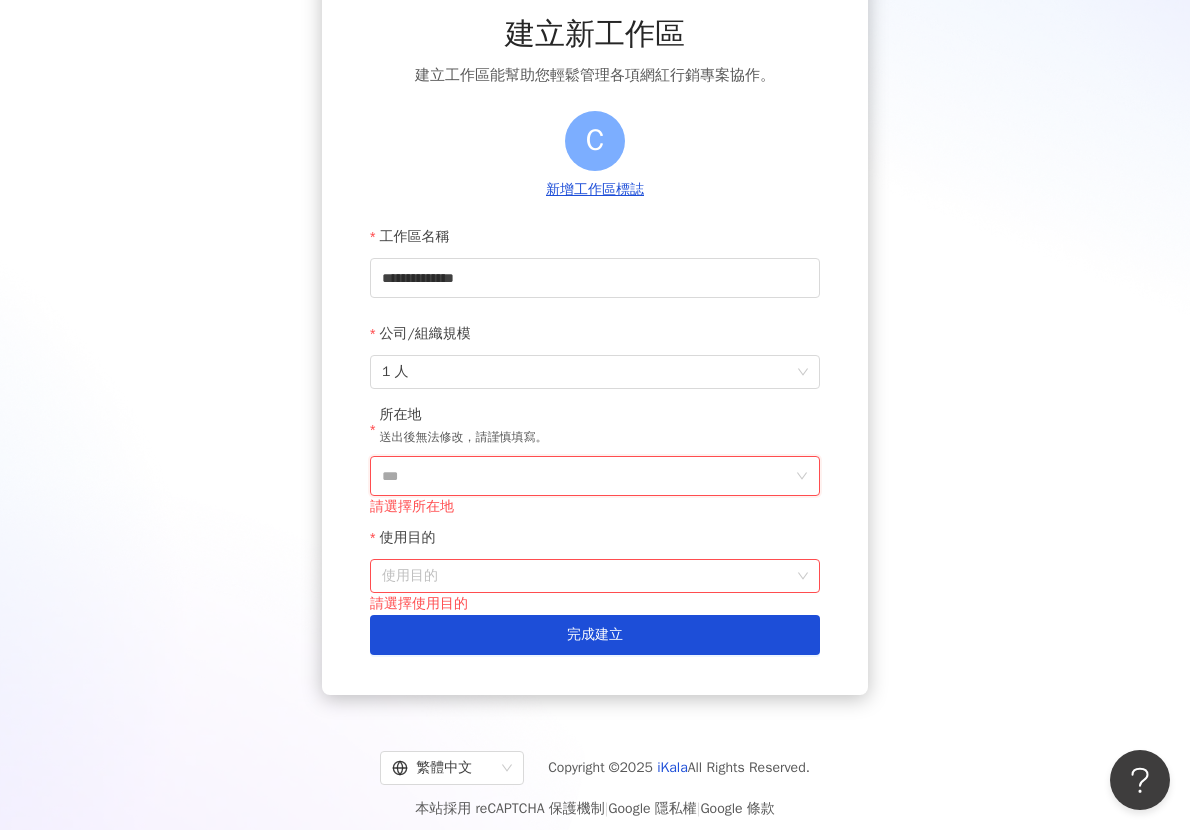 click on "***" at bounding box center (587, 476) 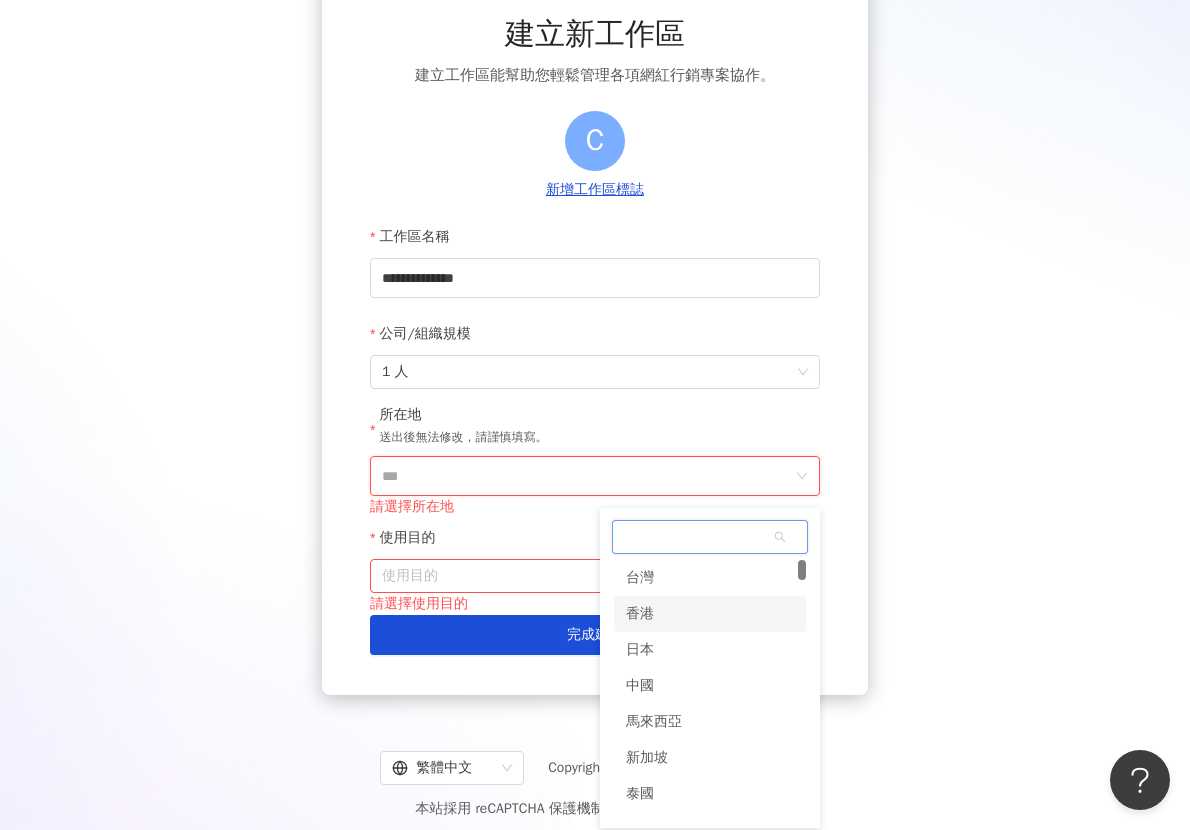 drag, startPoint x: 636, startPoint y: 576, endPoint x: 644, endPoint y: 610, distance: 34.928497 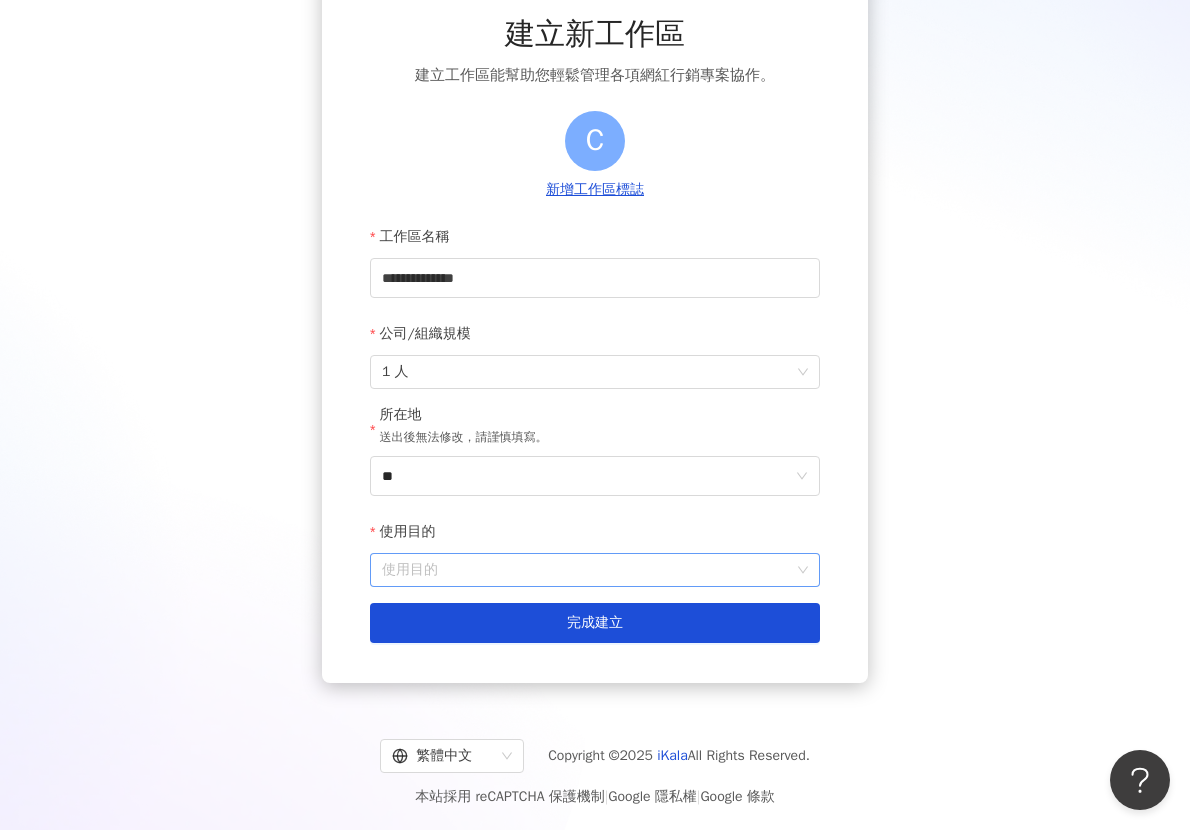 click on "使用目的" at bounding box center (595, 570) 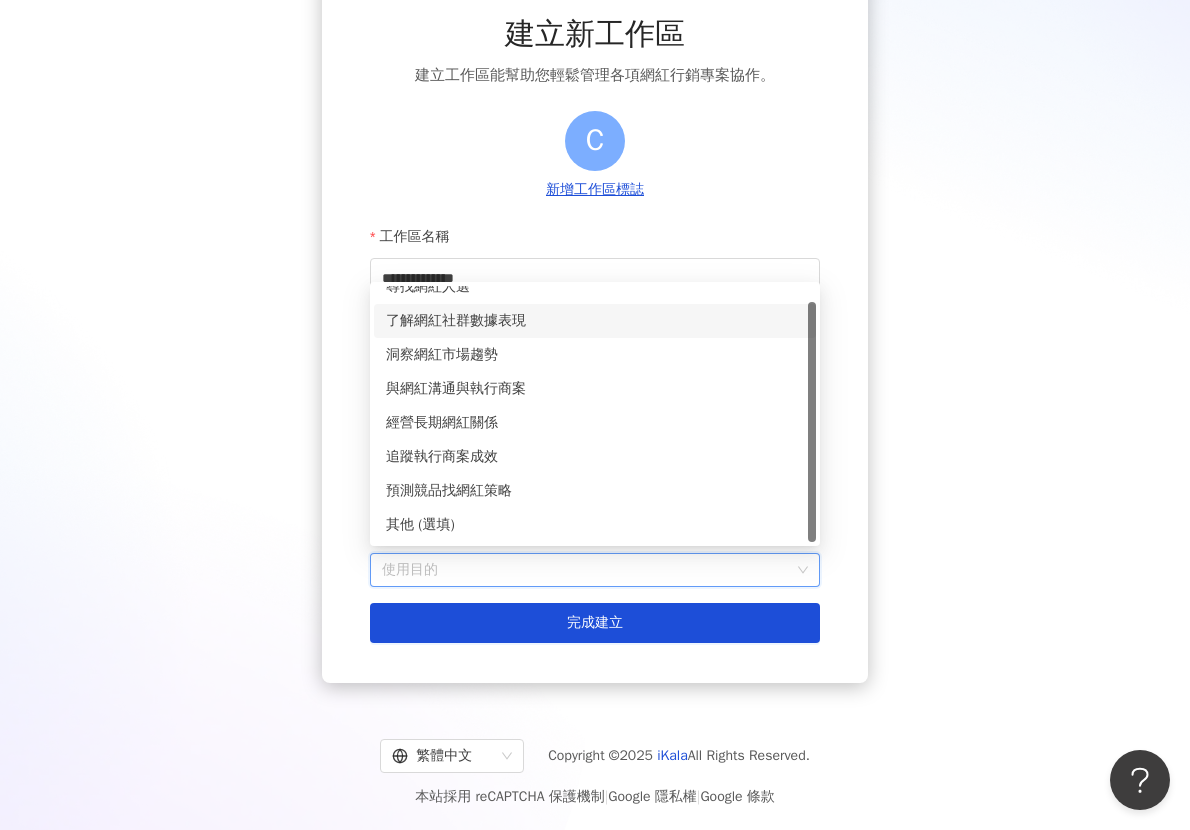 scroll, scrollTop: 0, scrollLeft: 0, axis: both 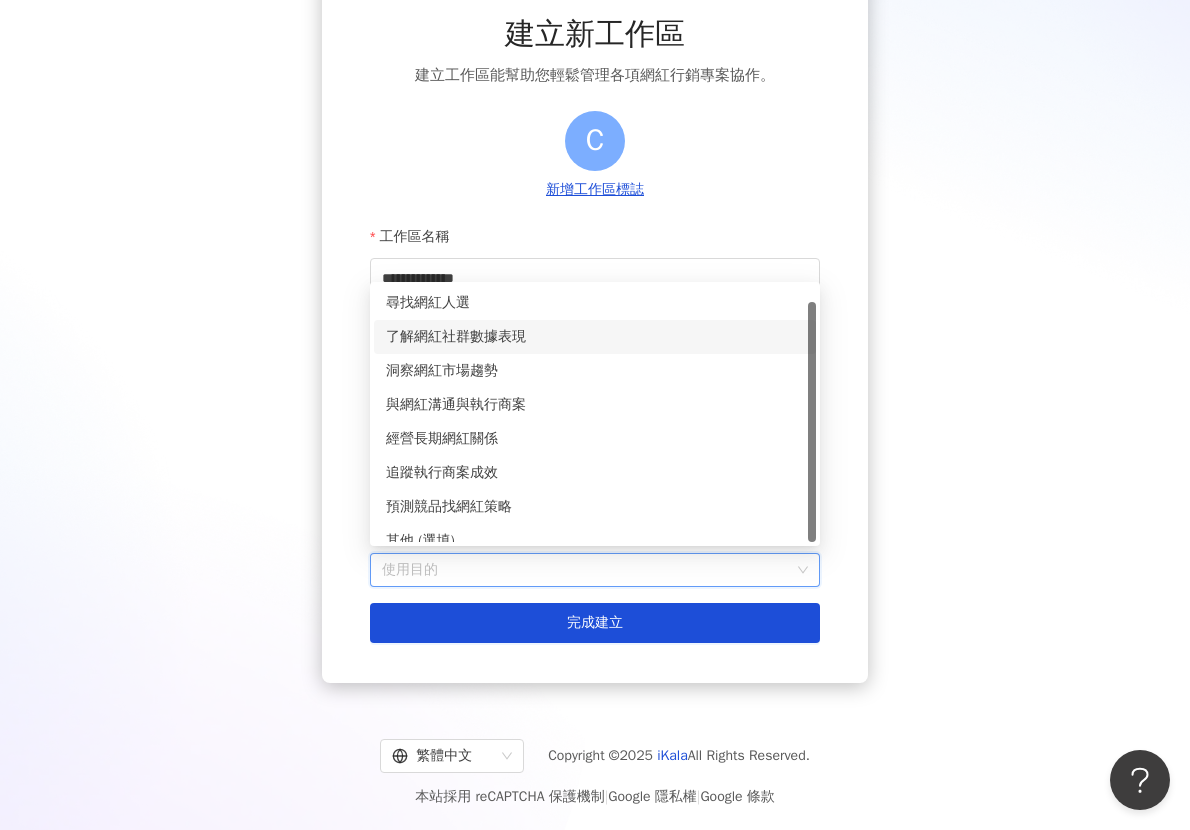 drag, startPoint x: 810, startPoint y: 343, endPoint x: 809, endPoint y: 300, distance: 43.011627 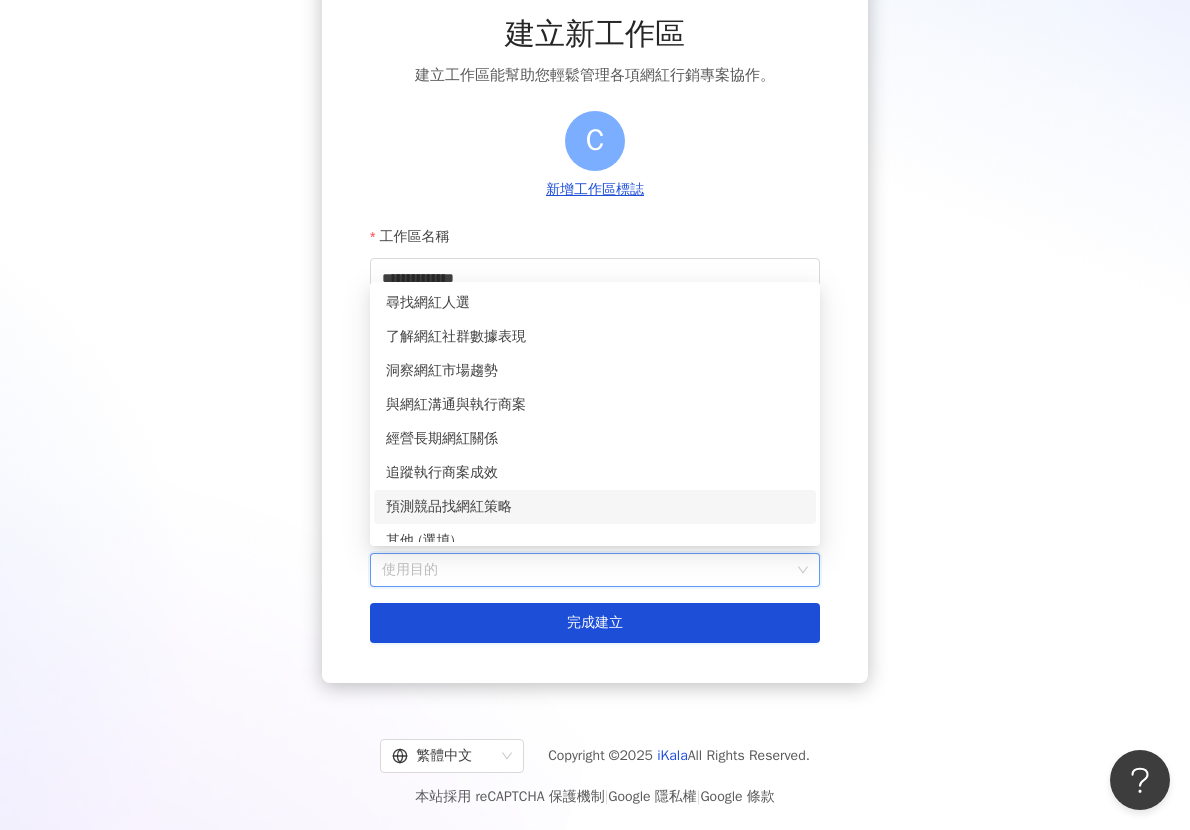 click on "預測競品找網紅策略" at bounding box center (595, 507) 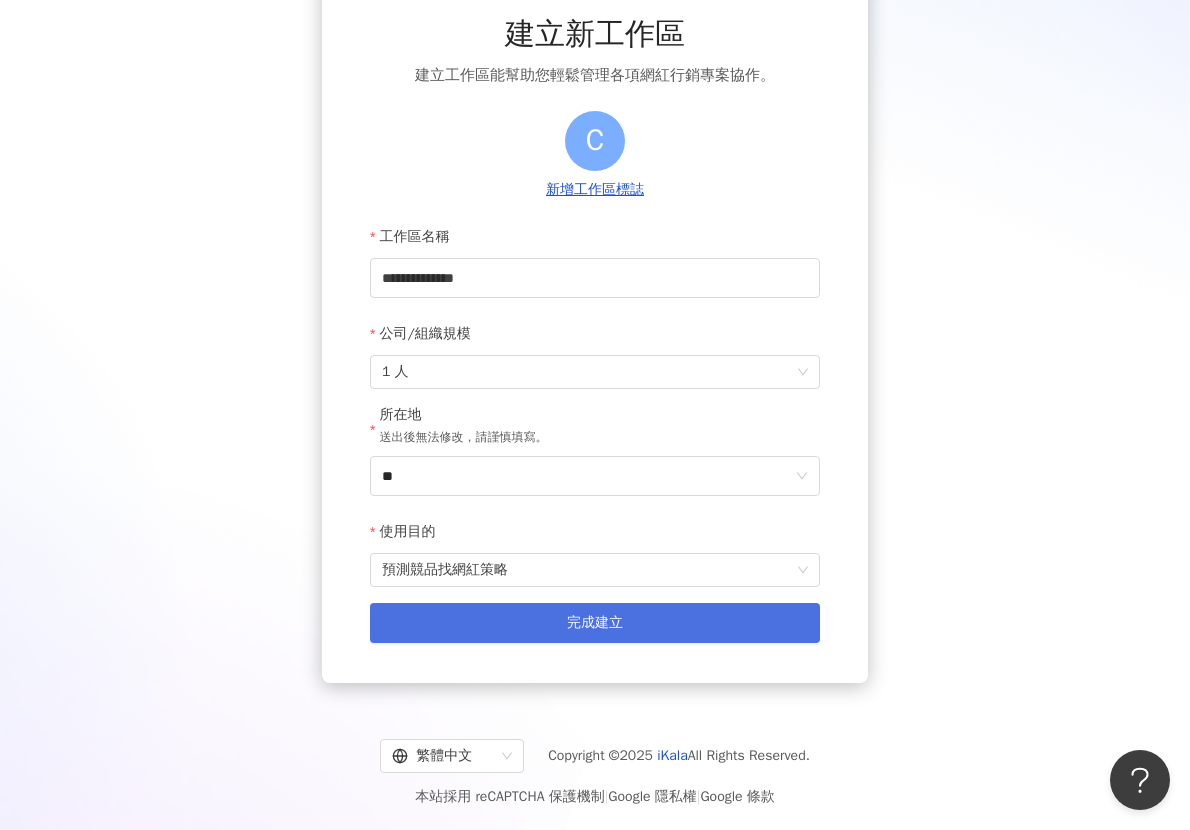 click on "完成建立" at bounding box center (595, 623) 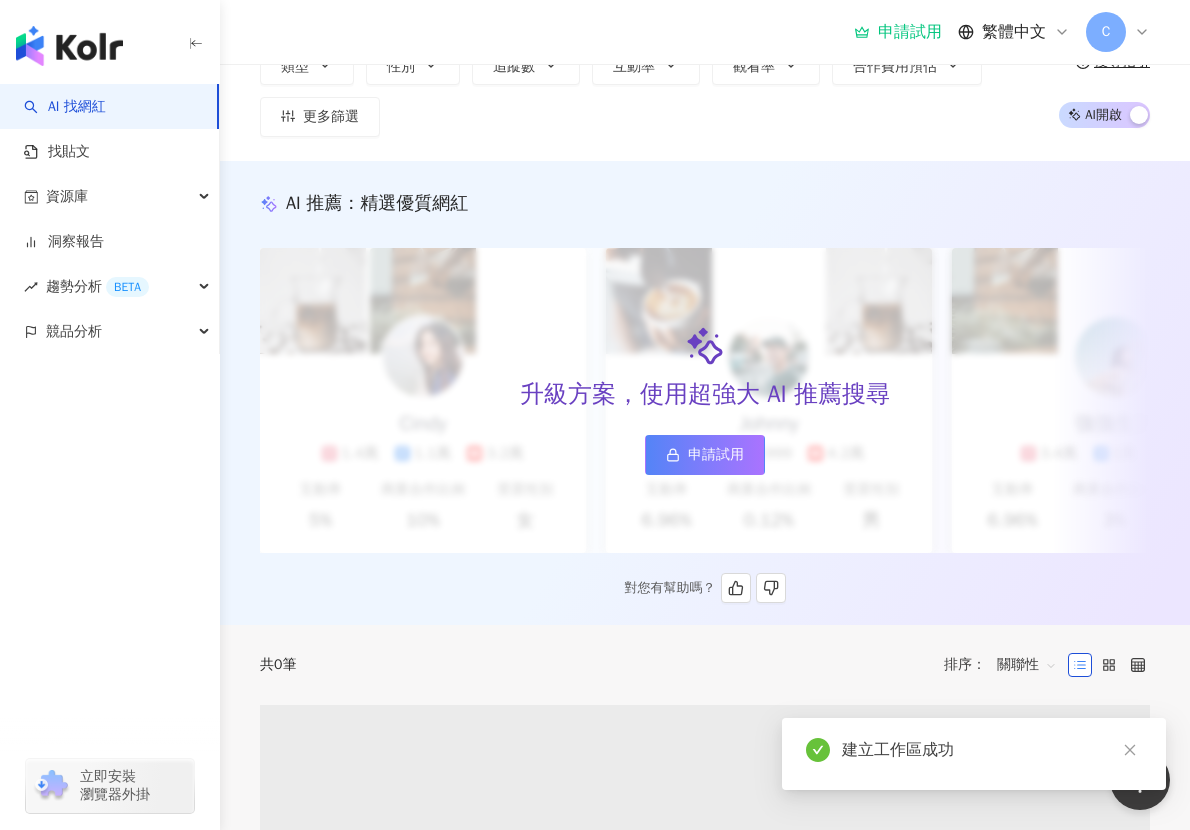 scroll, scrollTop: 0, scrollLeft: 0, axis: both 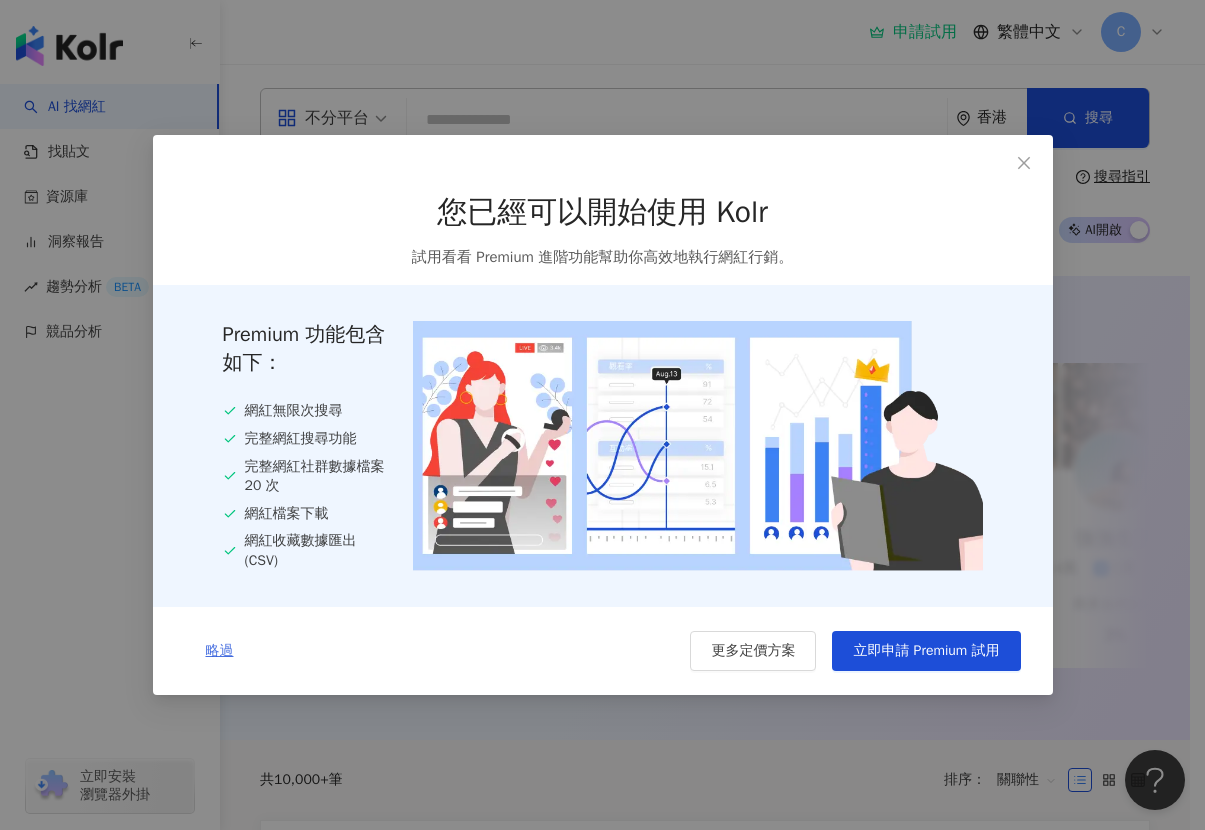 click on "略過" at bounding box center (220, 651) 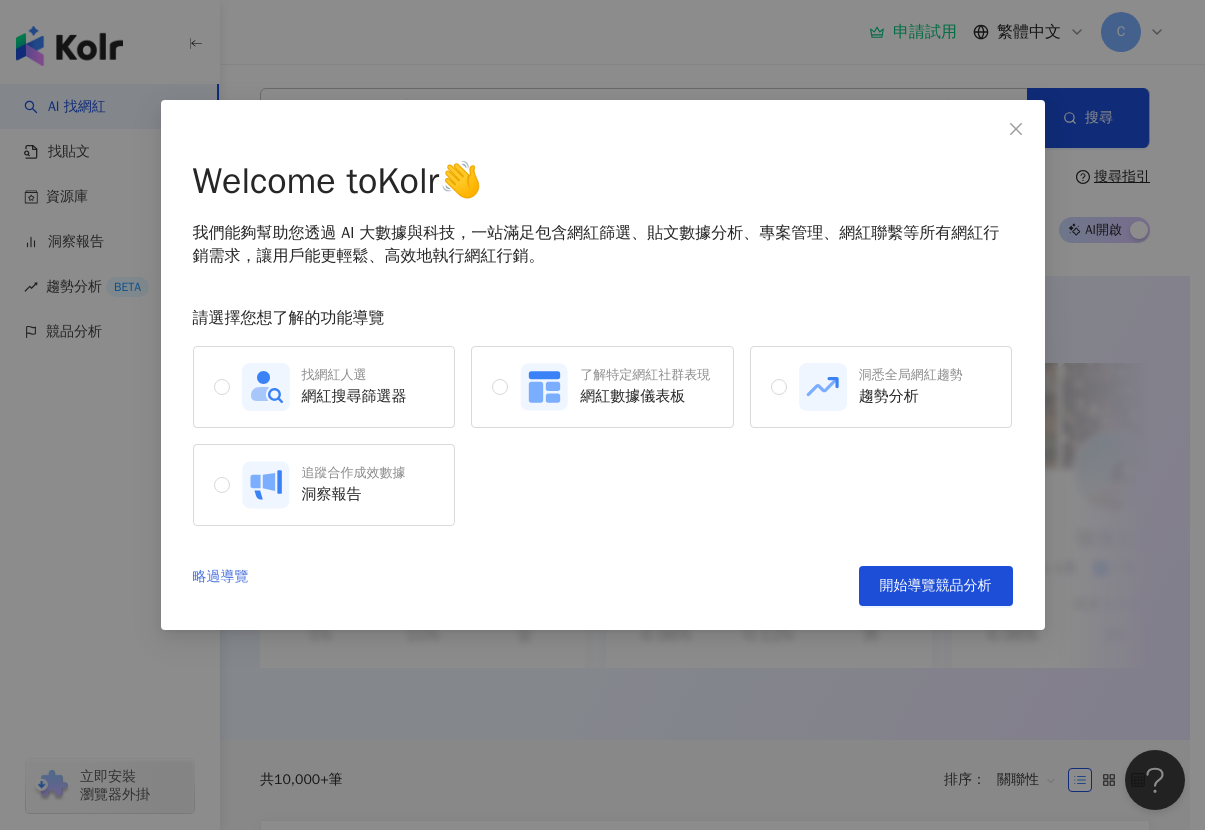 click on "略過導覽" at bounding box center (221, 586) 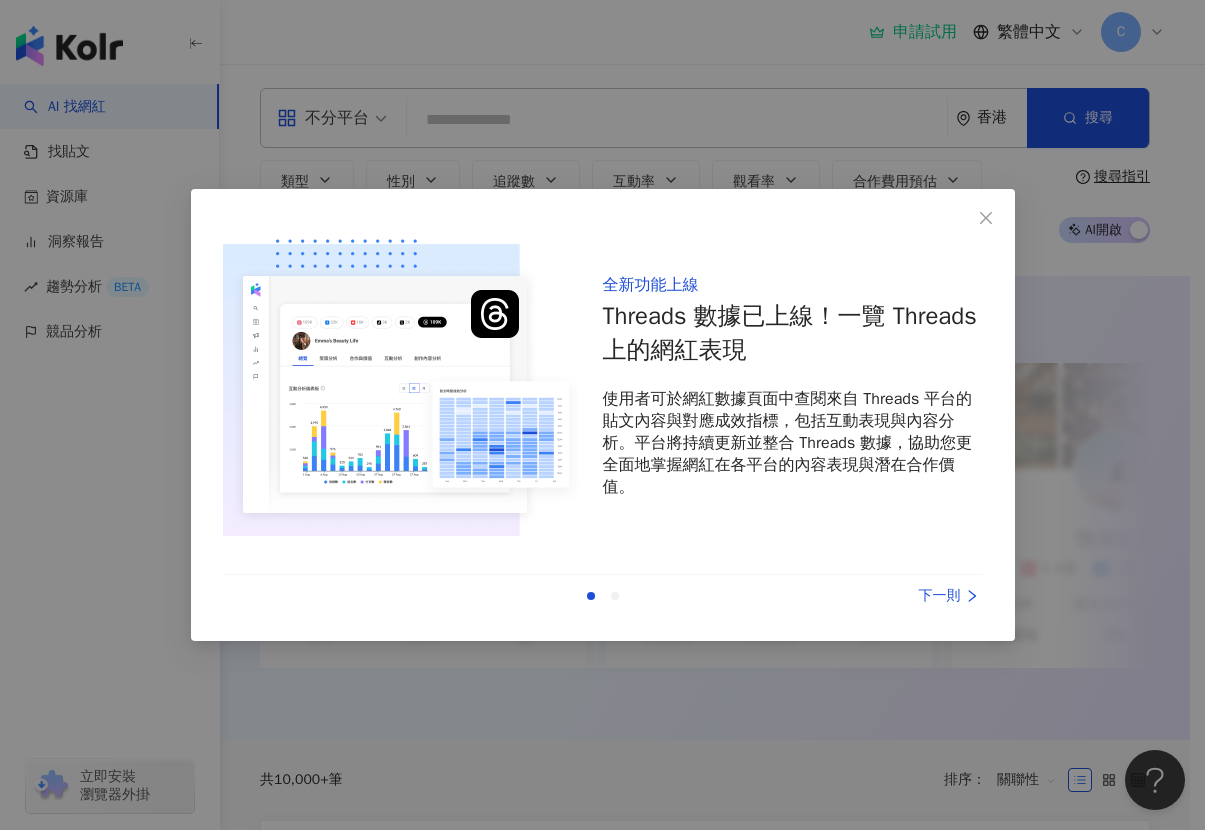 click on "下一則" at bounding box center [908, 596] 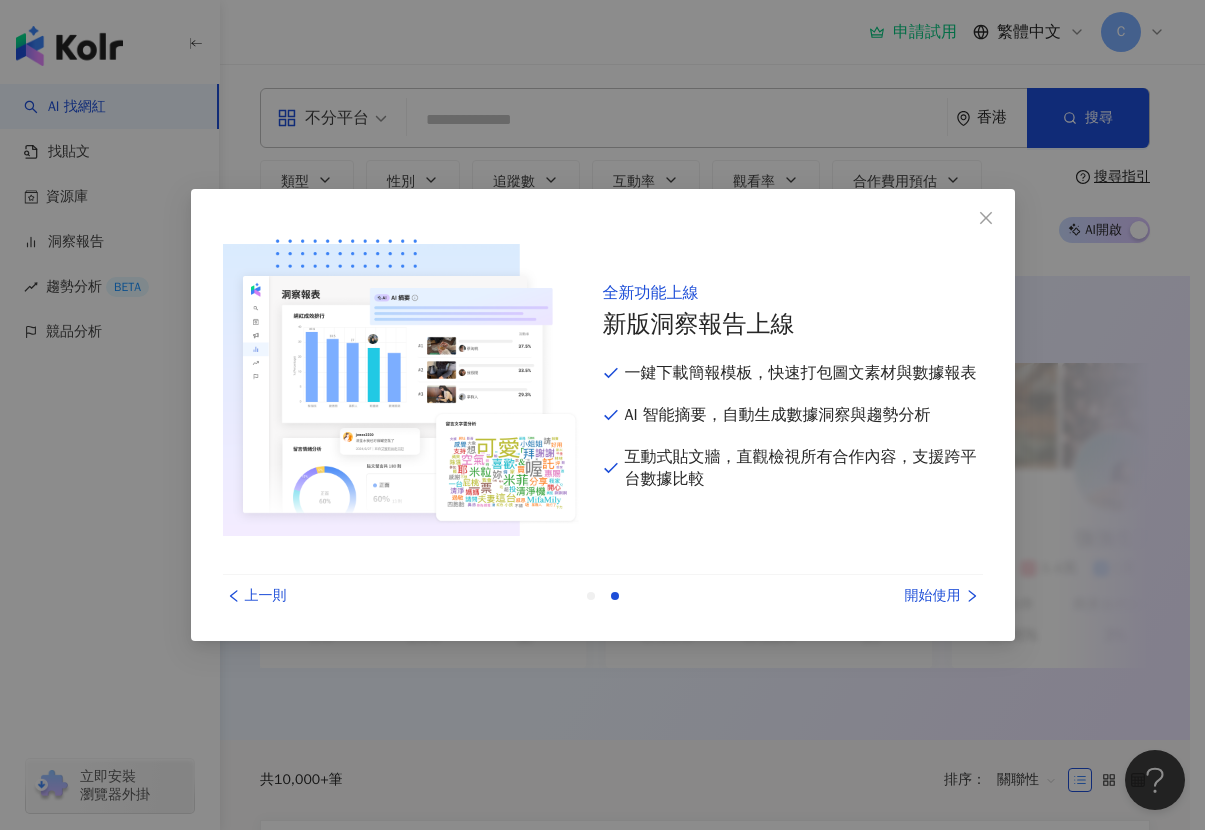 click on "開始使用" at bounding box center (908, 596) 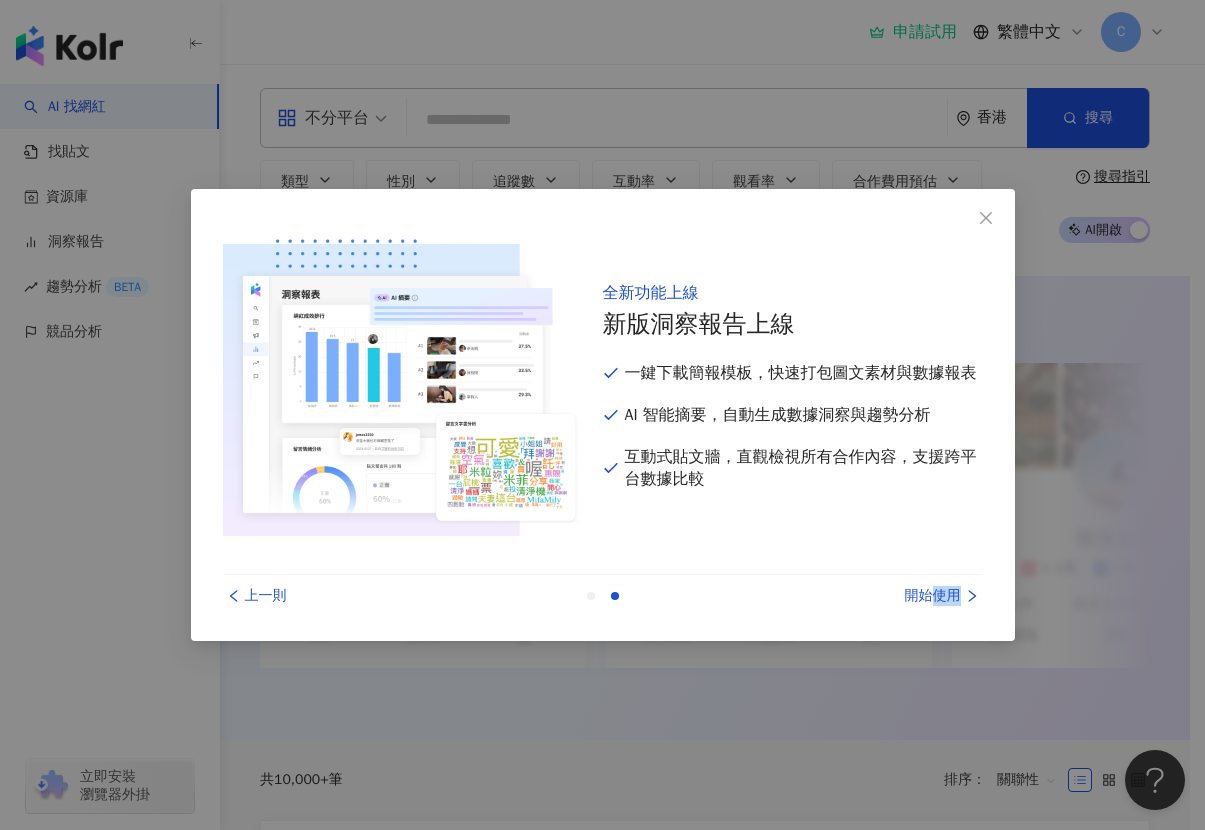 click on "開始使用" at bounding box center (908, 596) 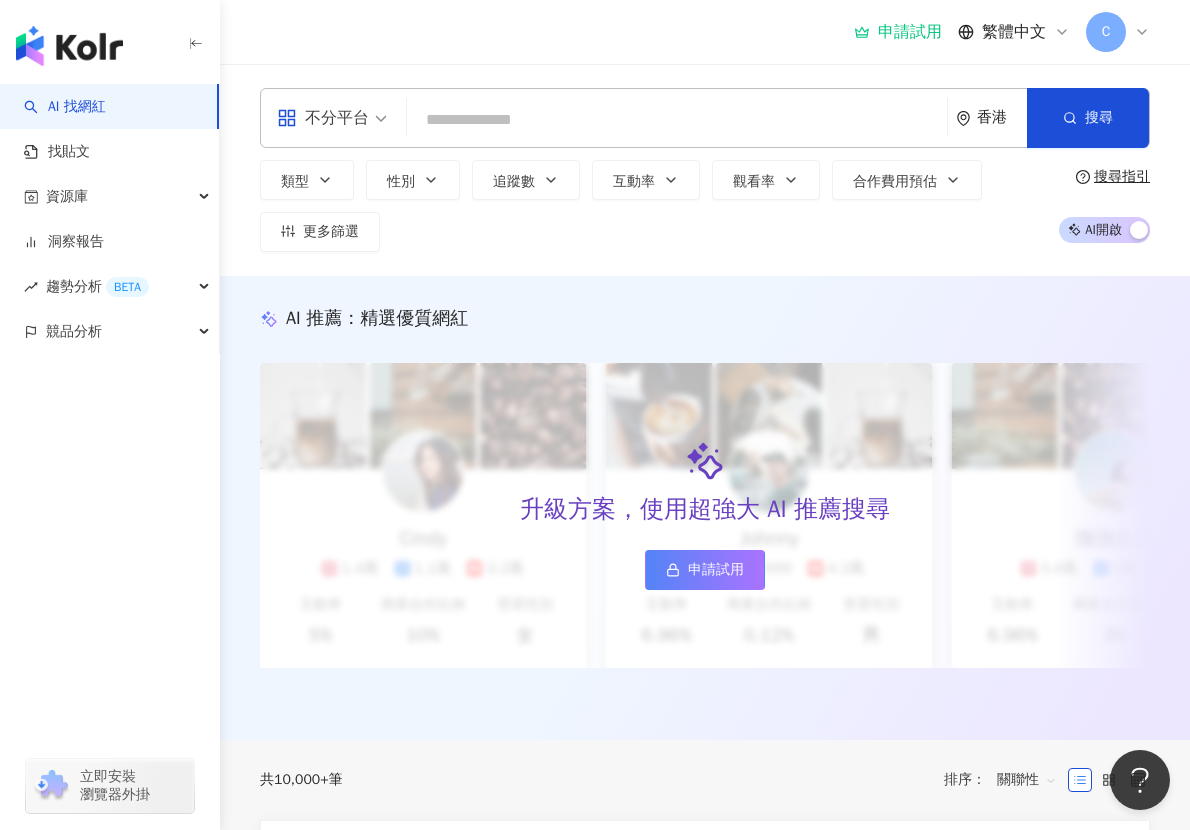 click on "升級方案，使用超強大 AI 推薦搜尋 申請試用" at bounding box center (705, 515) 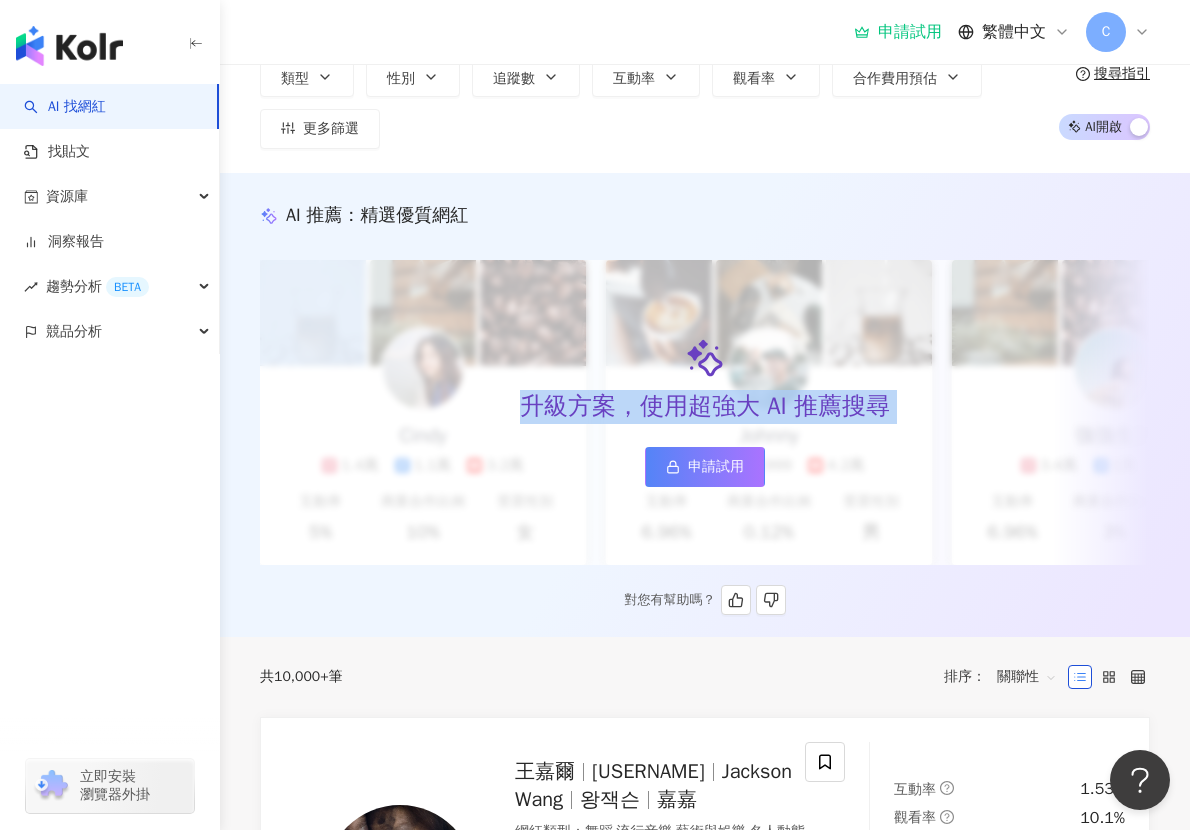 scroll, scrollTop: 0, scrollLeft: 0, axis: both 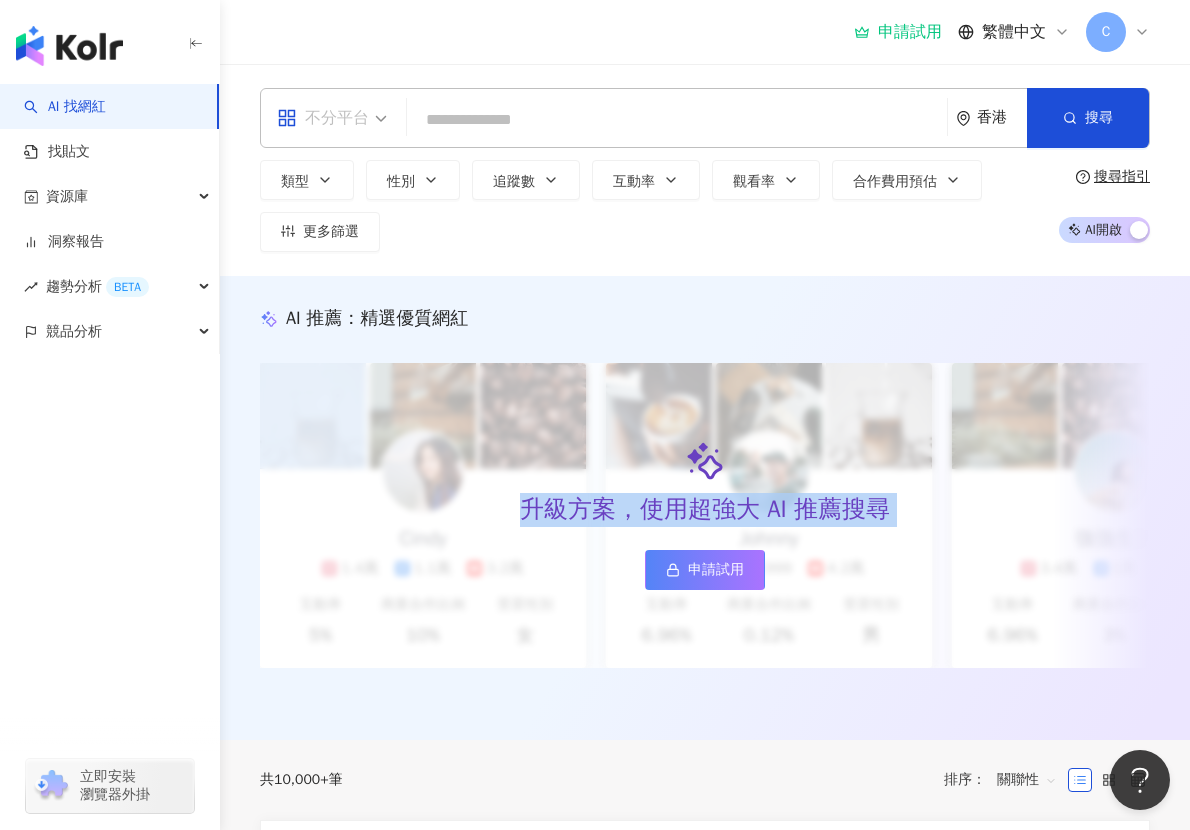 click on "不分平台" at bounding box center [323, 118] 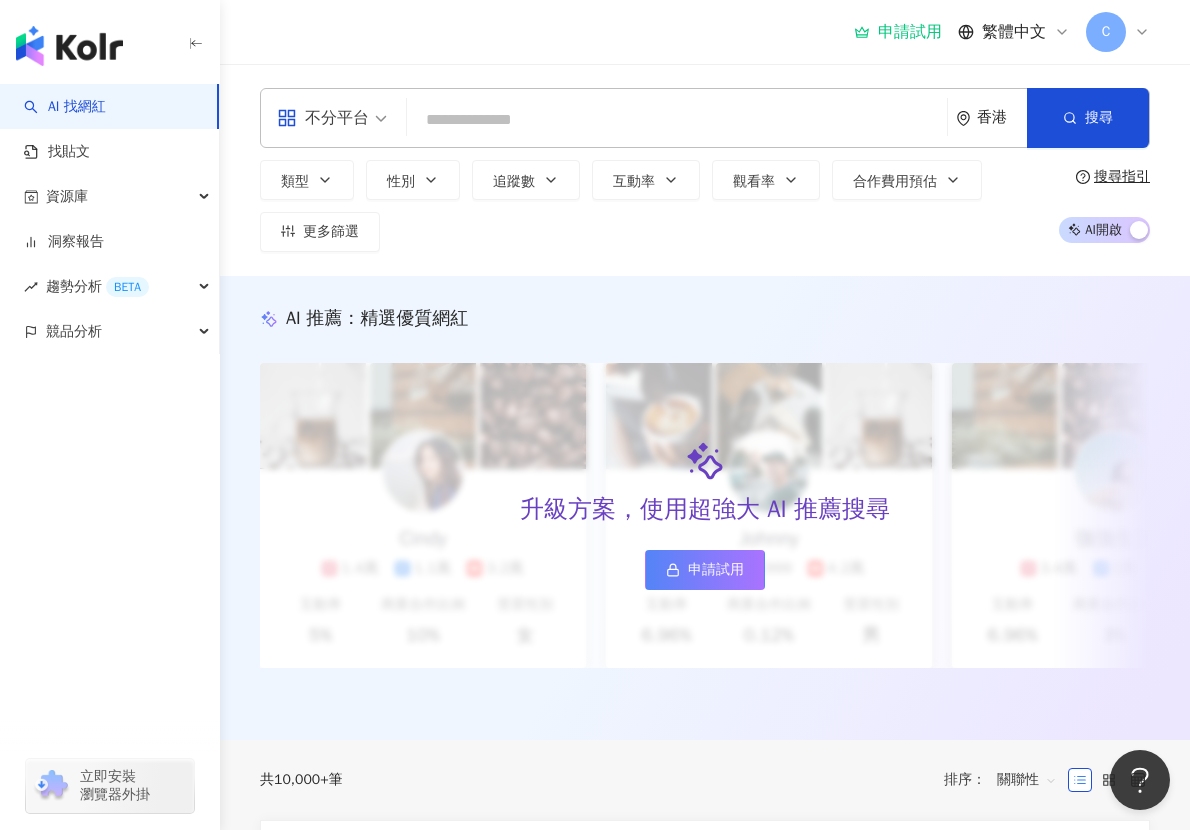click on "不分平台" at bounding box center (323, 118) 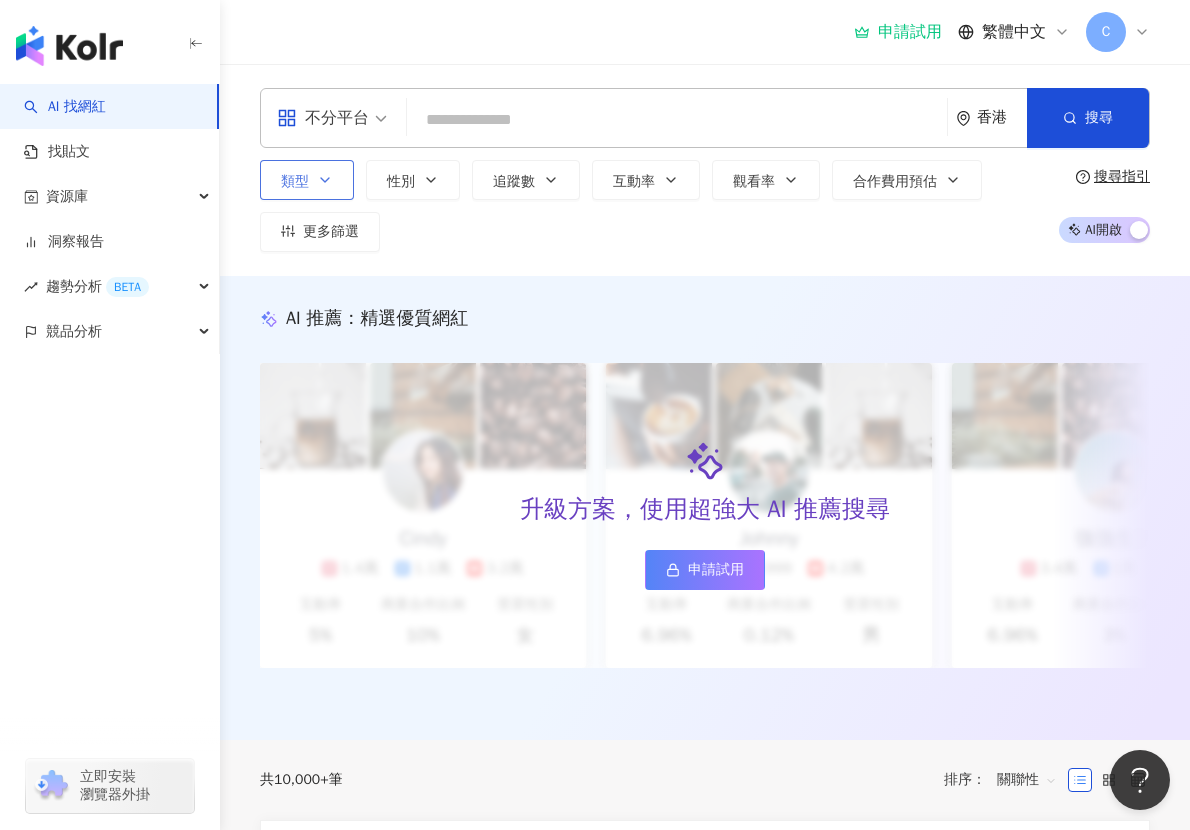 click on "類型" at bounding box center (307, 180) 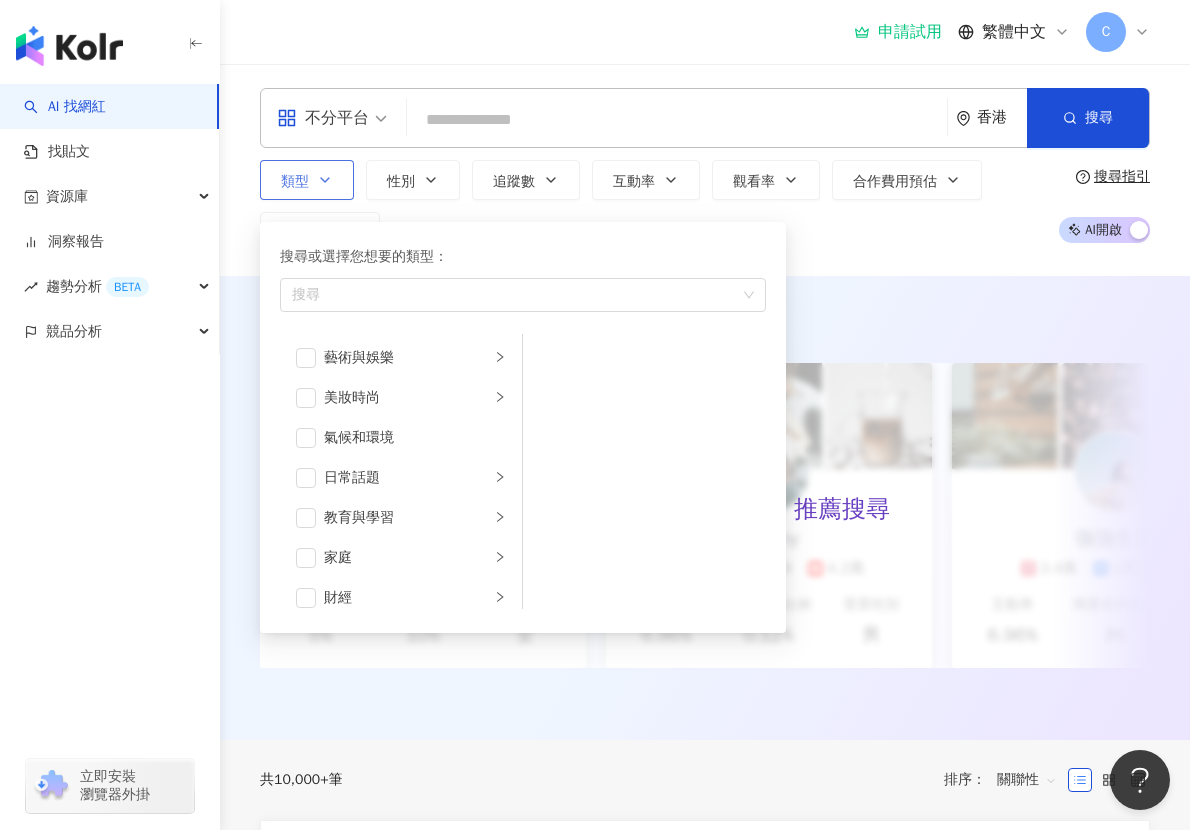 scroll, scrollTop: 405, scrollLeft: 0, axis: vertical 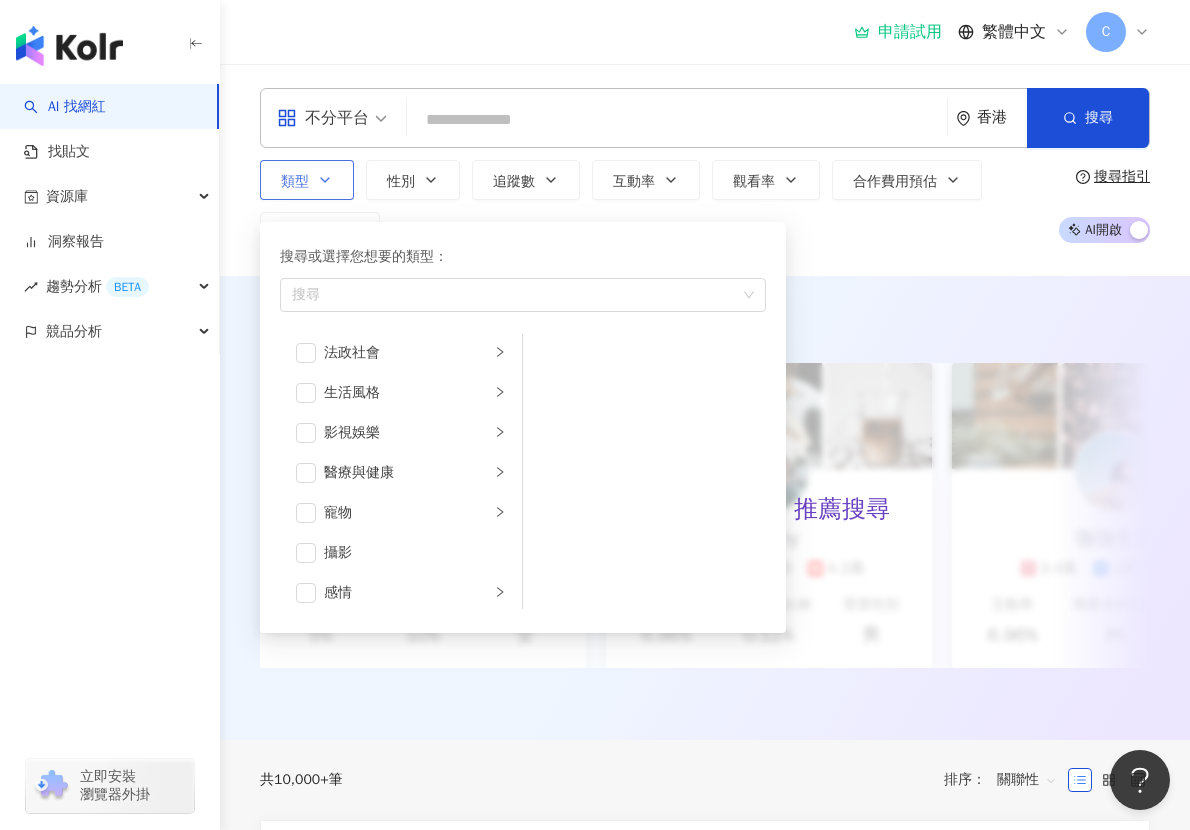 click on "類型 搜尋或選擇您想要的類型：   搜尋 藝術與娛樂 美妝時尚 氣候和環境 日常話題 教育與學習 家庭 財經 美食 命理占卜 遊戲 法政社會 生活風格 影視娛樂 醫療與健康 寵物 攝影 感情 宗教 促購導購 運動 科技 交通工具 旅遊 成人" at bounding box center [307, 180] 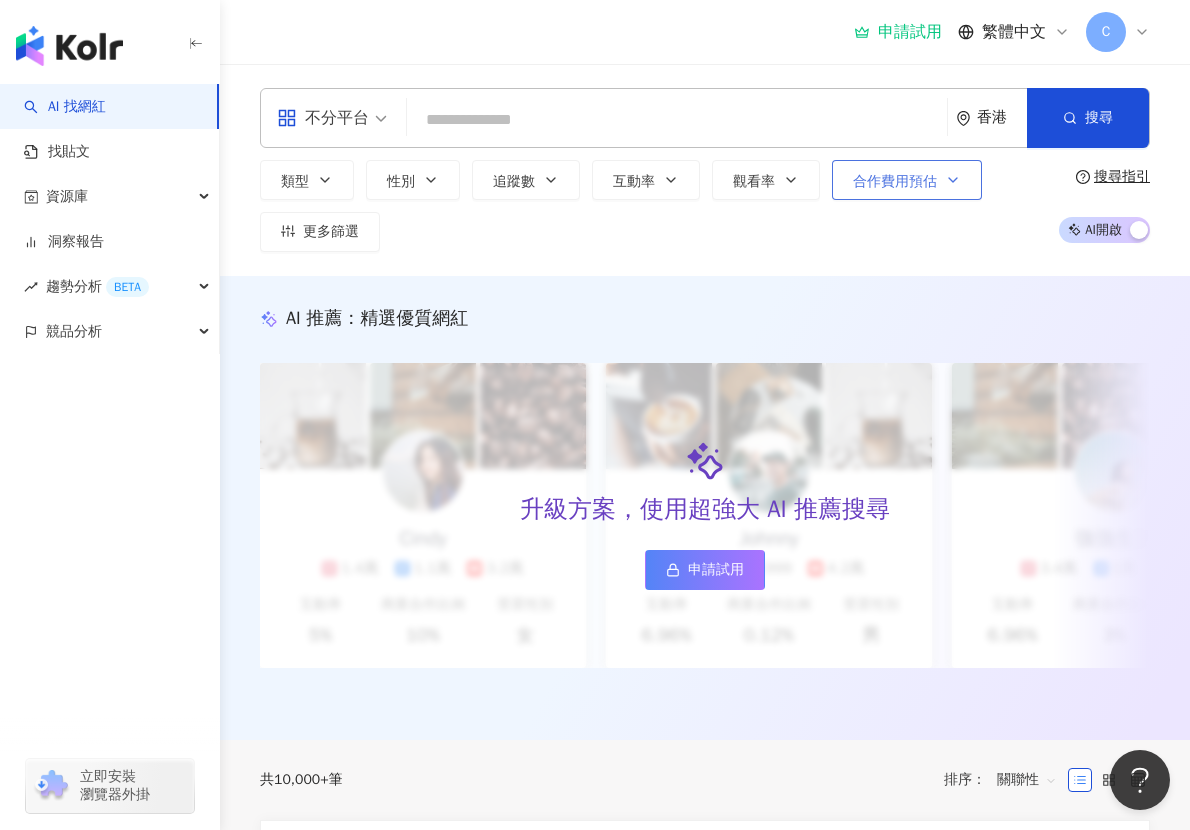 click on "合作費用預估" at bounding box center (895, 182) 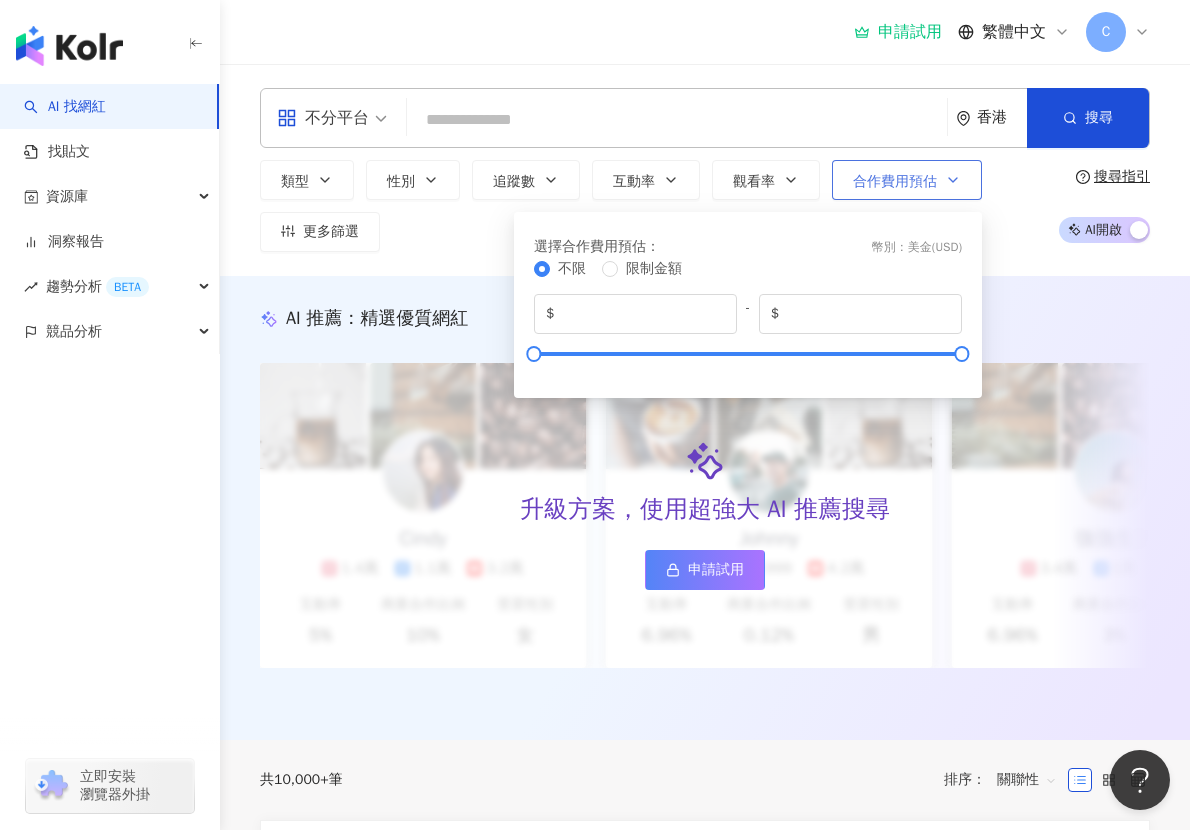 click on "合作費用預估" at bounding box center [895, 182] 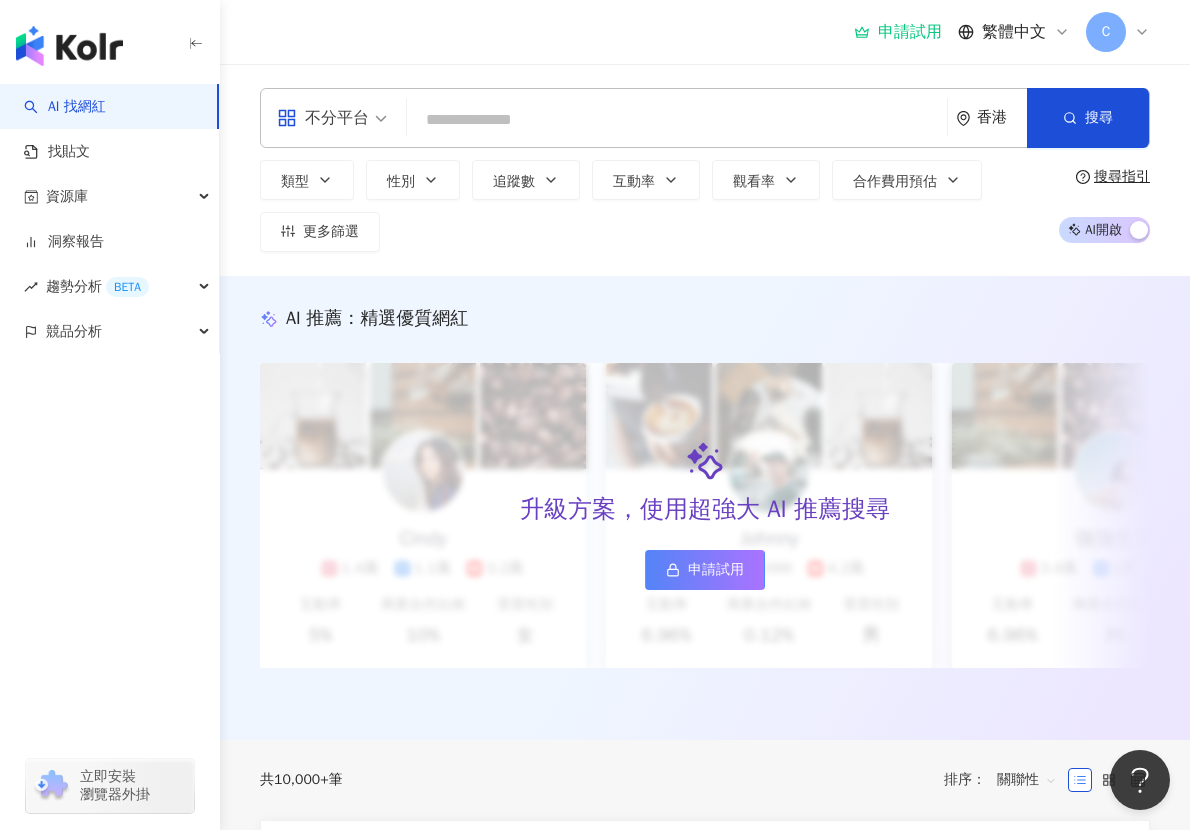 click on "不分平台" at bounding box center (323, 118) 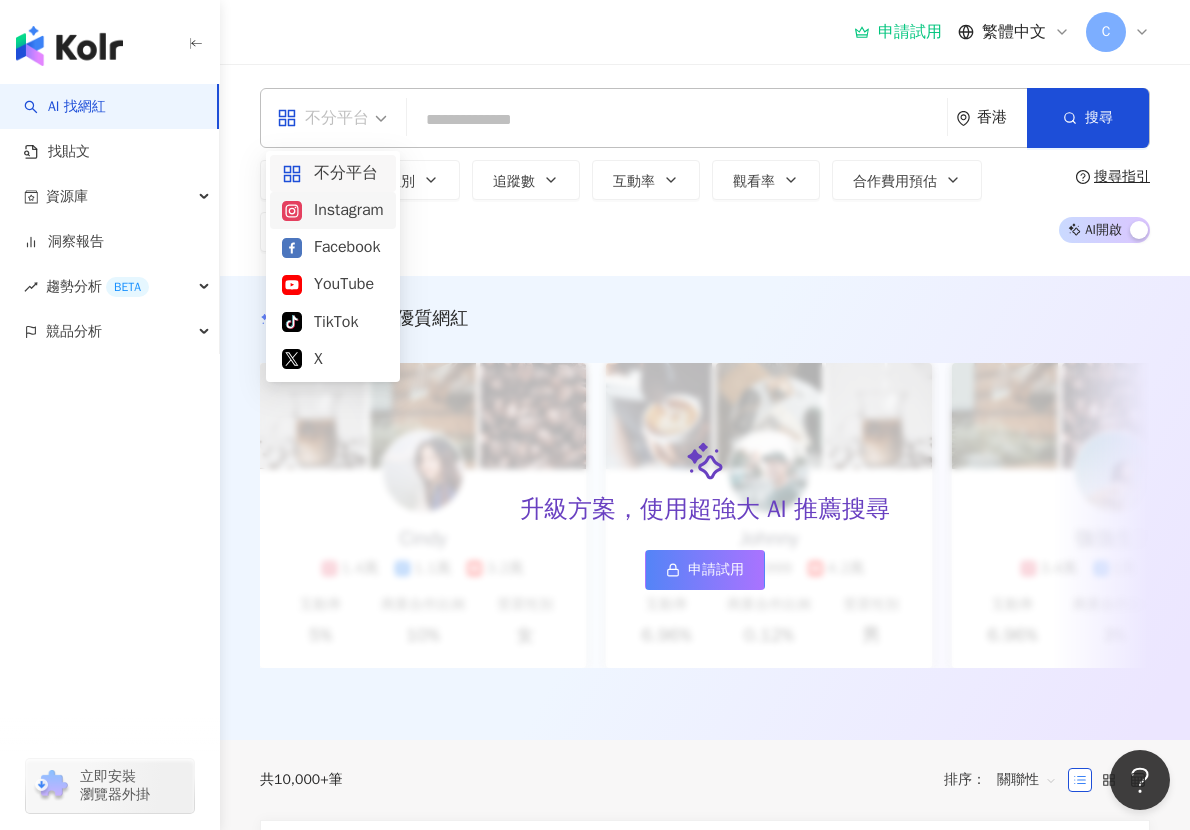 click on "香港" at bounding box center (991, 118) 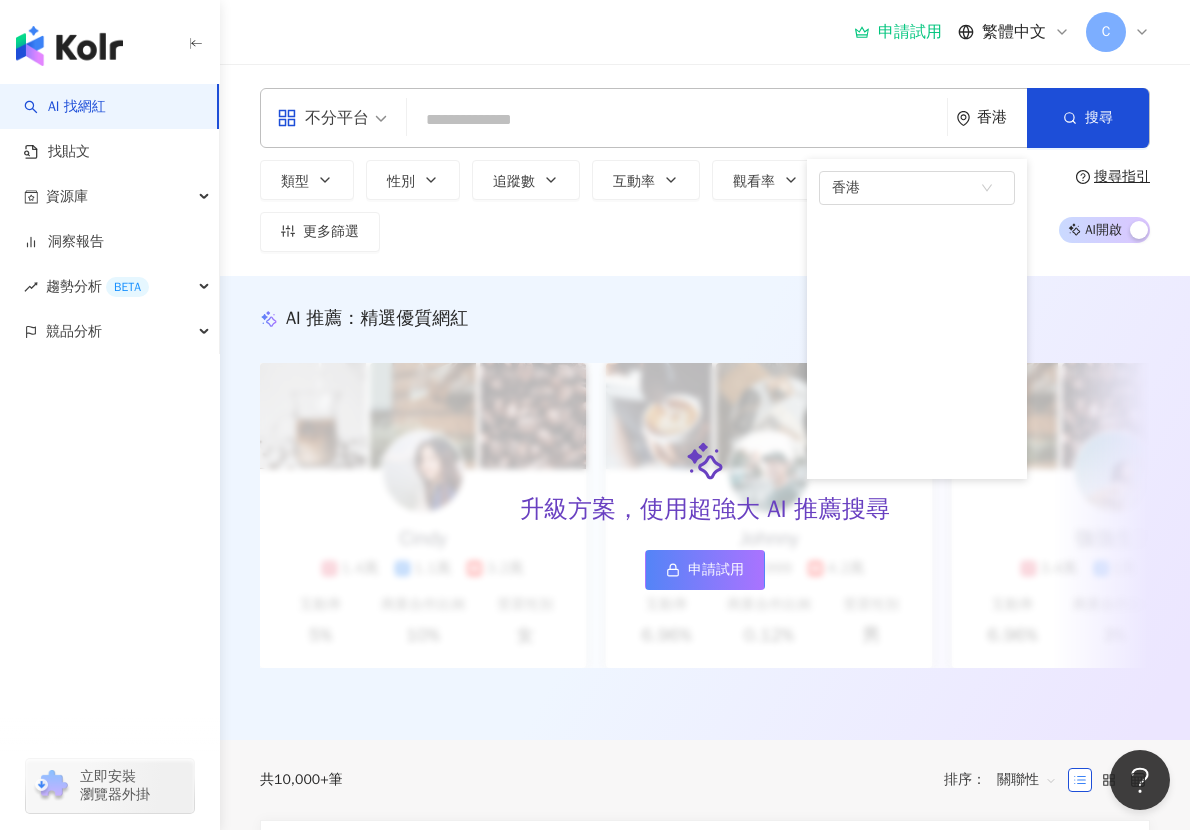 click at bounding box center [677, 120] 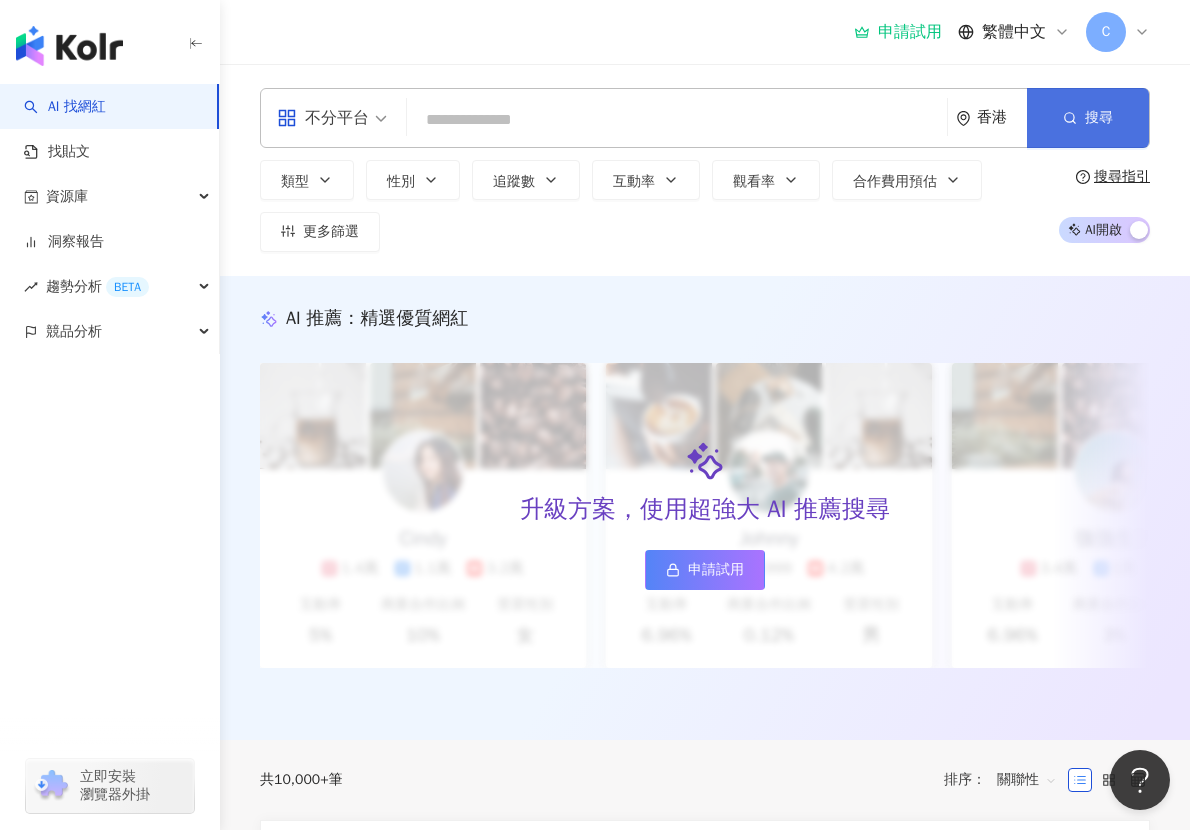click on "搜尋" at bounding box center (1088, 118) 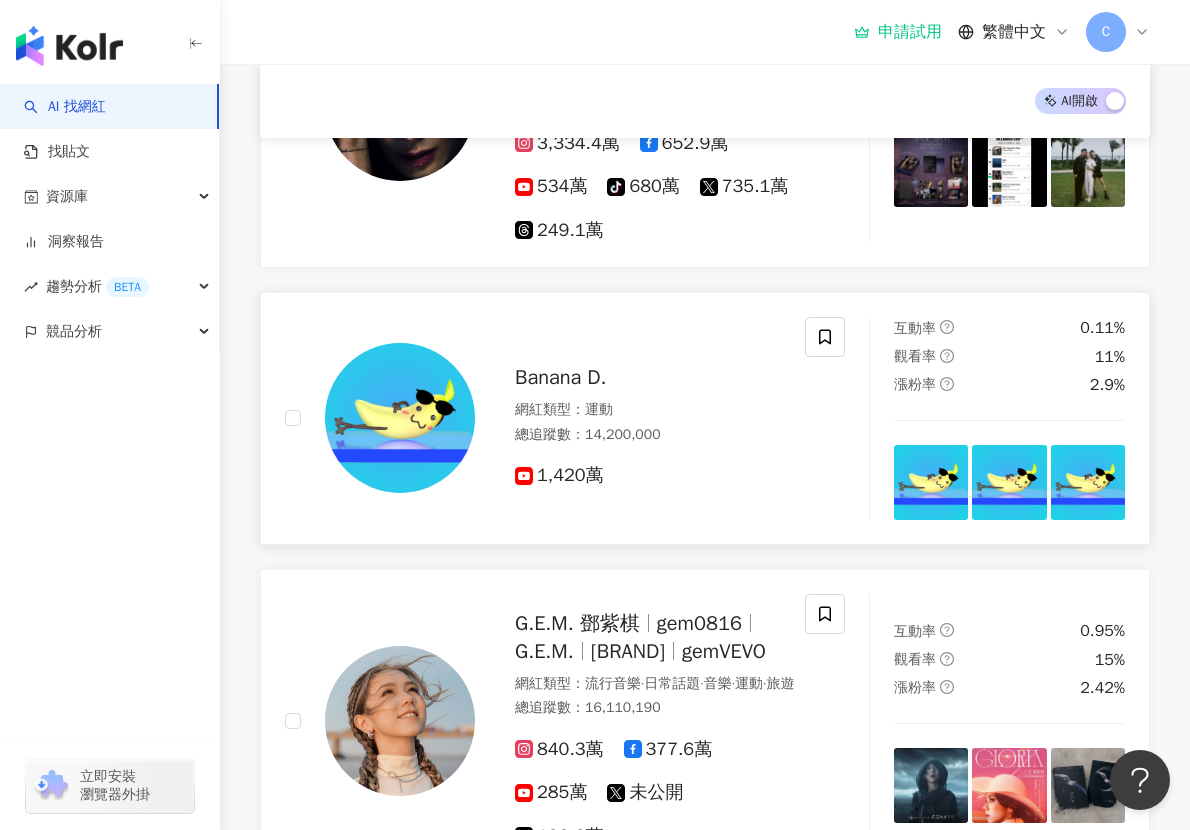 scroll, scrollTop: 872, scrollLeft: 0, axis: vertical 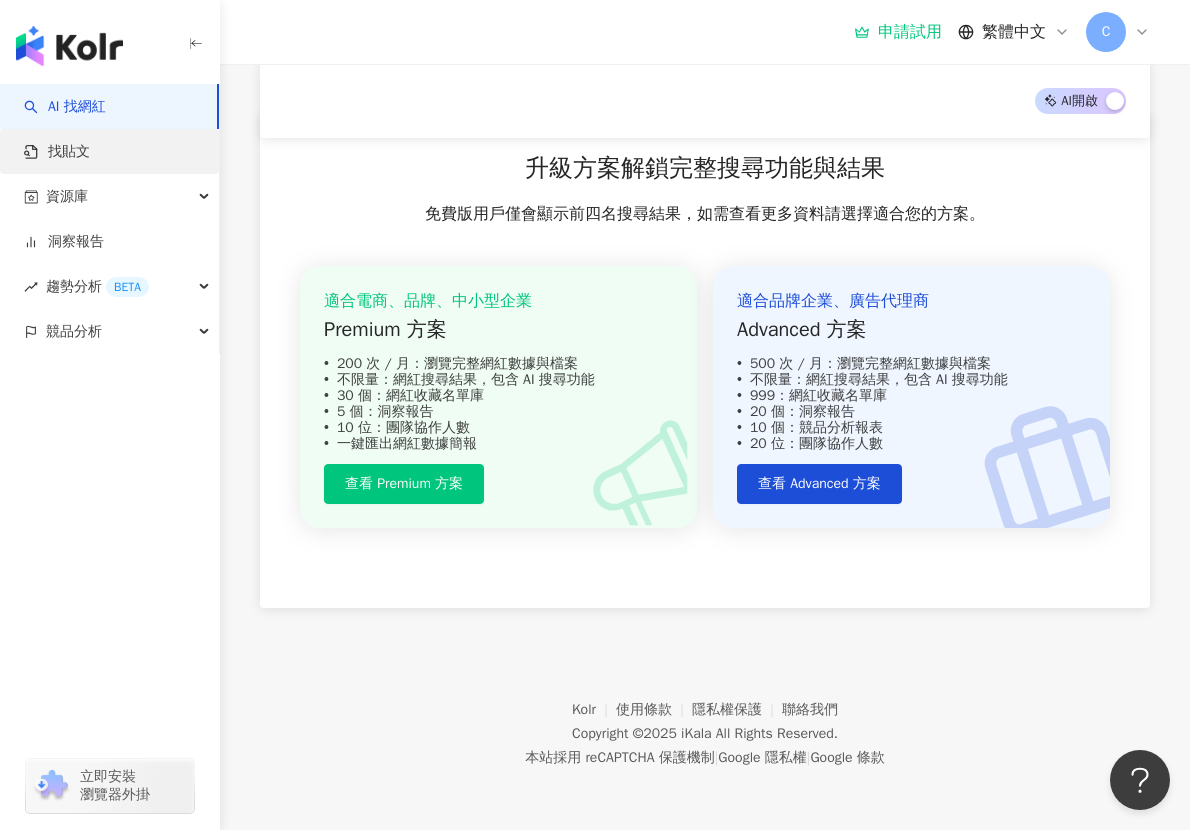 click on "找貼文" at bounding box center [57, 152] 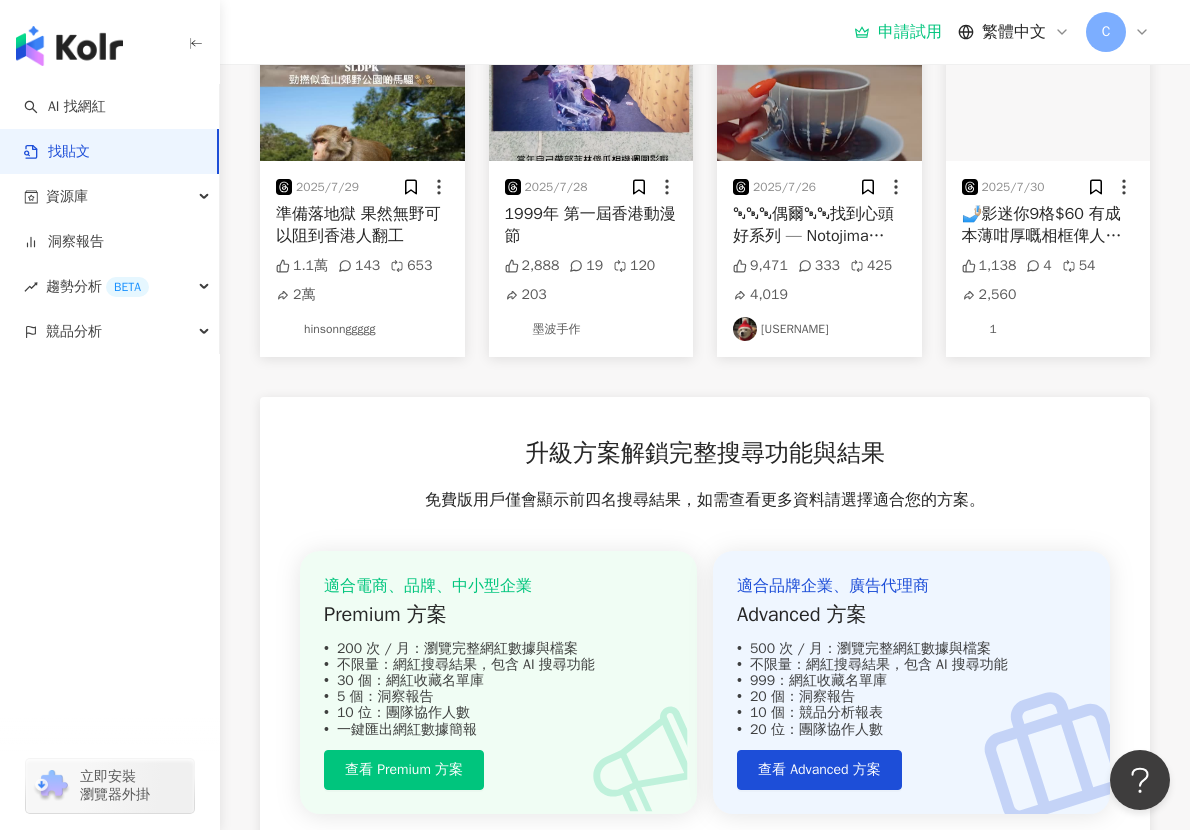 scroll, scrollTop: 0, scrollLeft: 0, axis: both 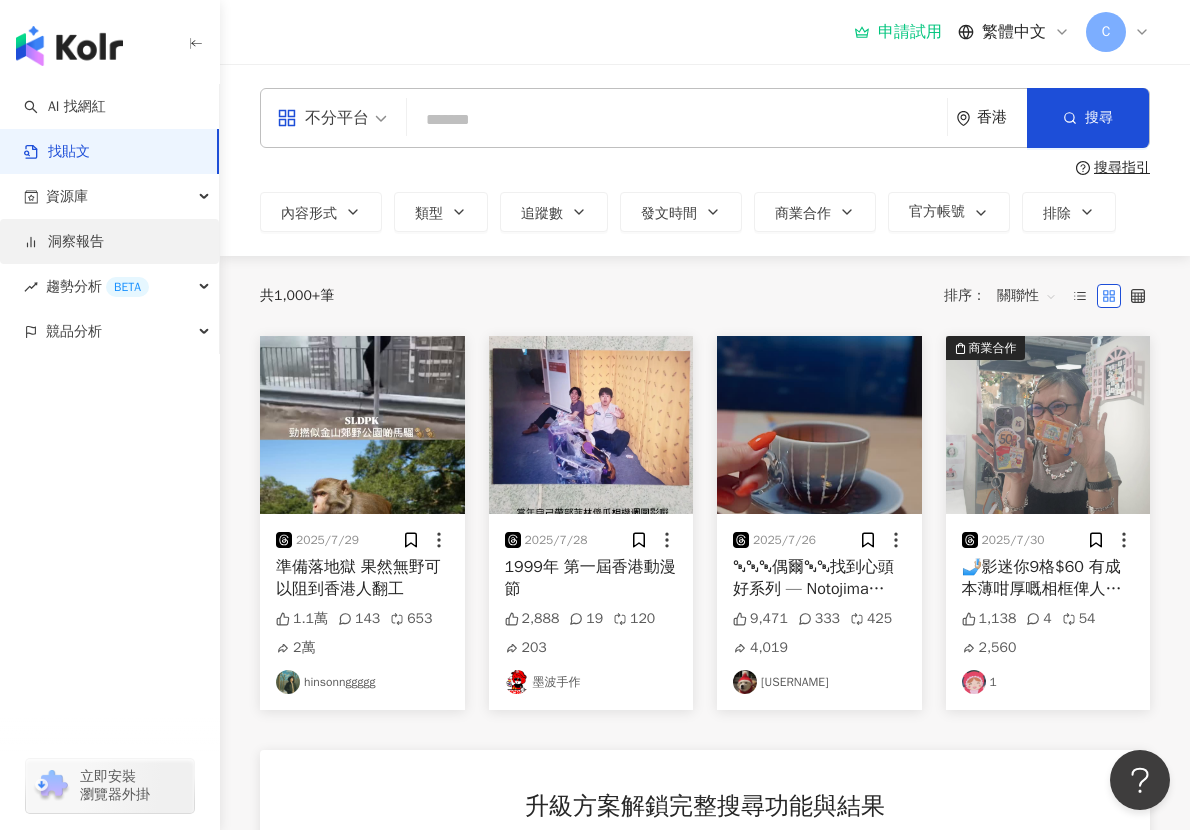 click on "洞察報告" at bounding box center [64, 242] 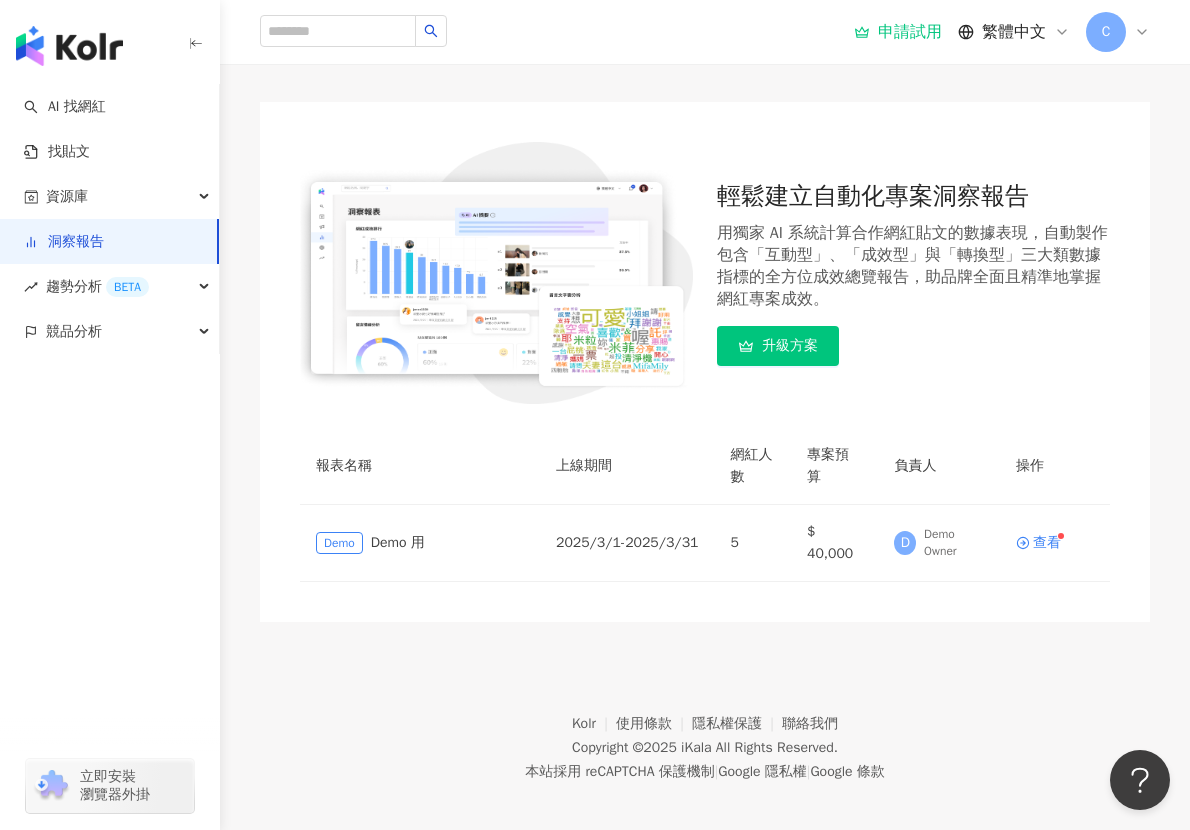 scroll, scrollTop: 138, scrollLeft: 0, axis: vertical 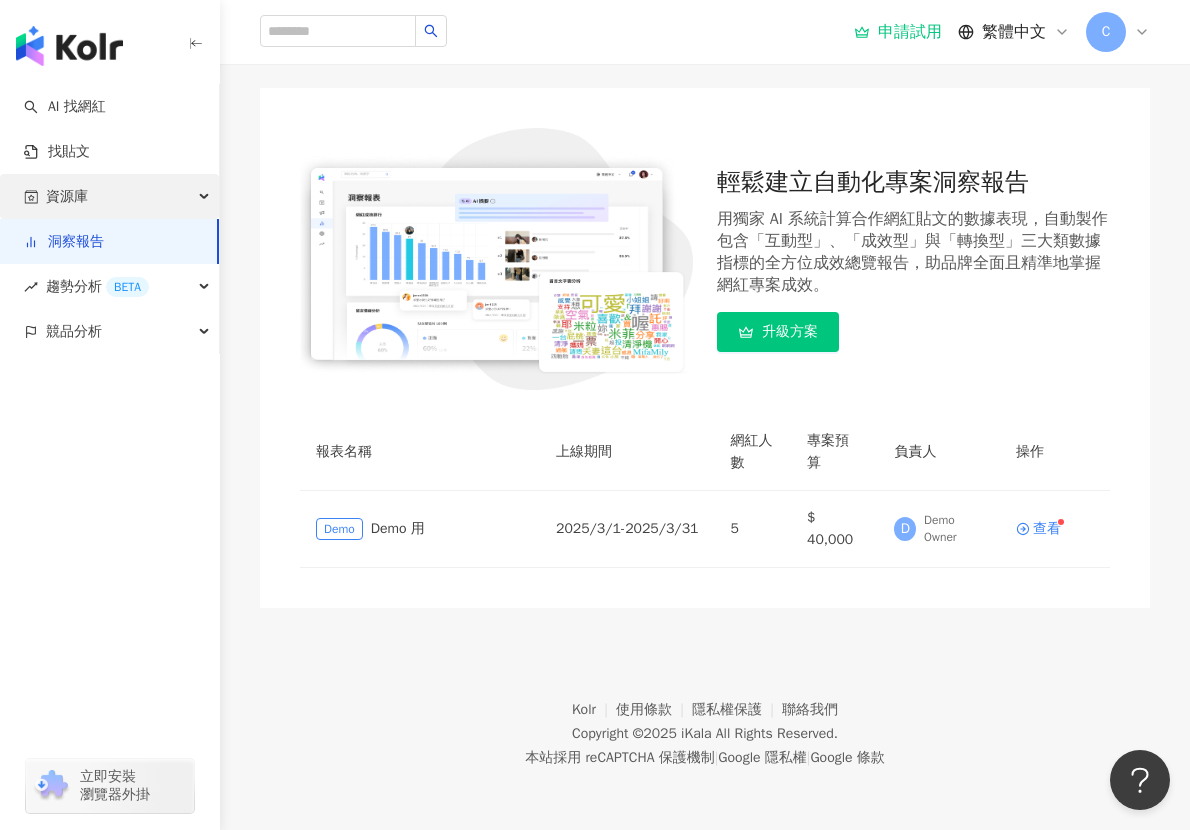 click on "資源庫" at bounding box center (109, 196) 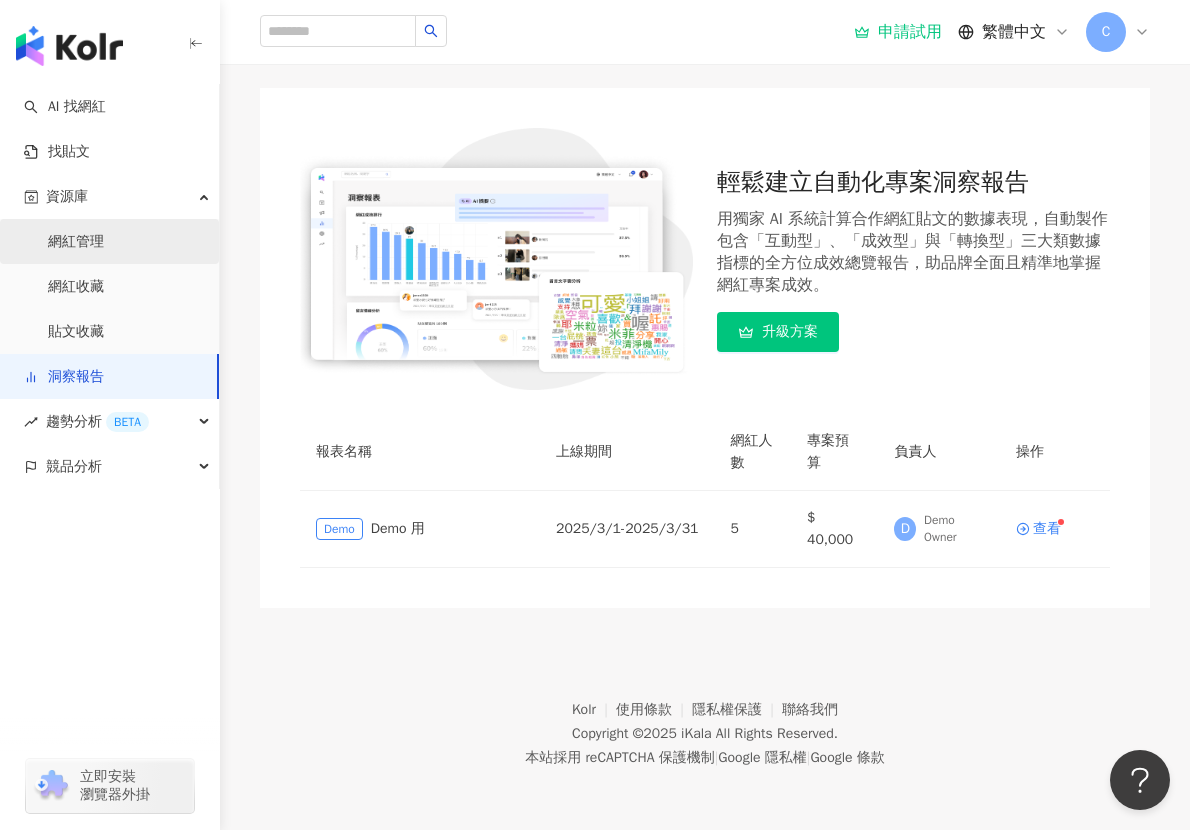 click on "網紅管理" at bounding box center (76, 242) 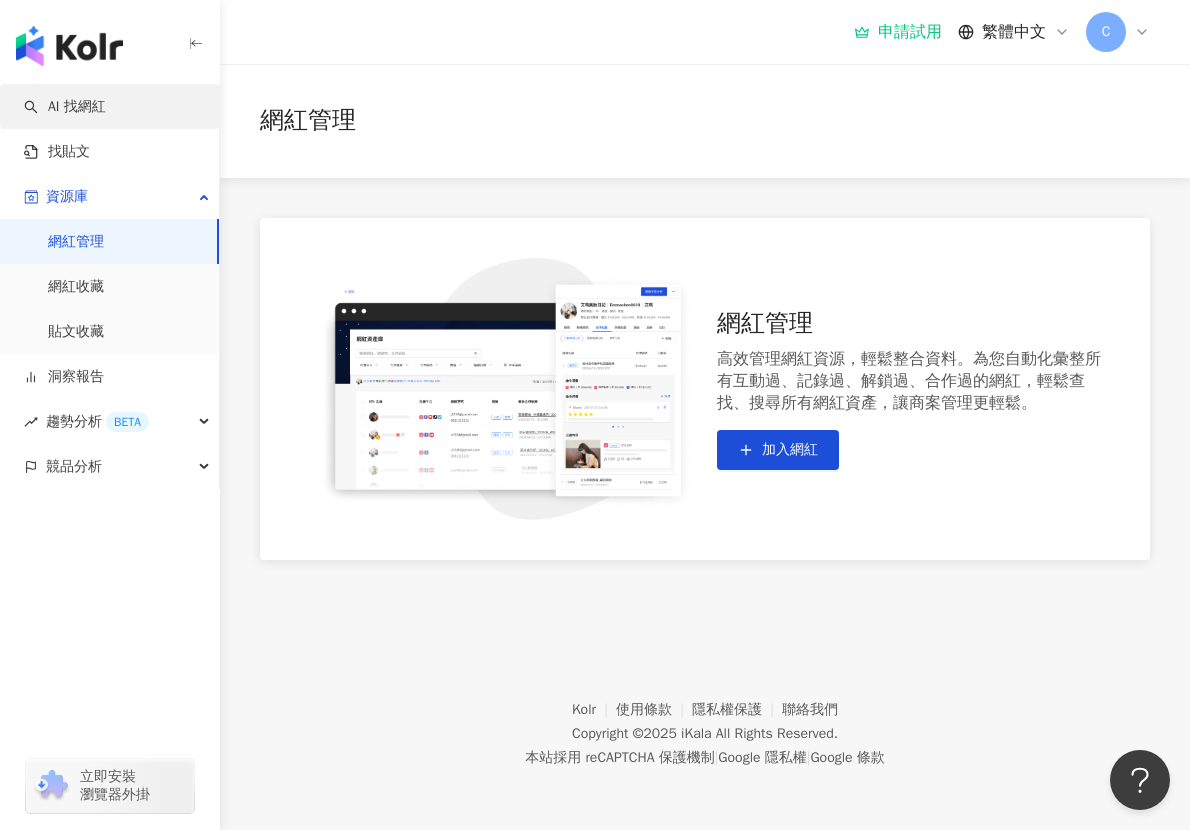 click on "AI 找網紅" at bounding box center (65, 107) 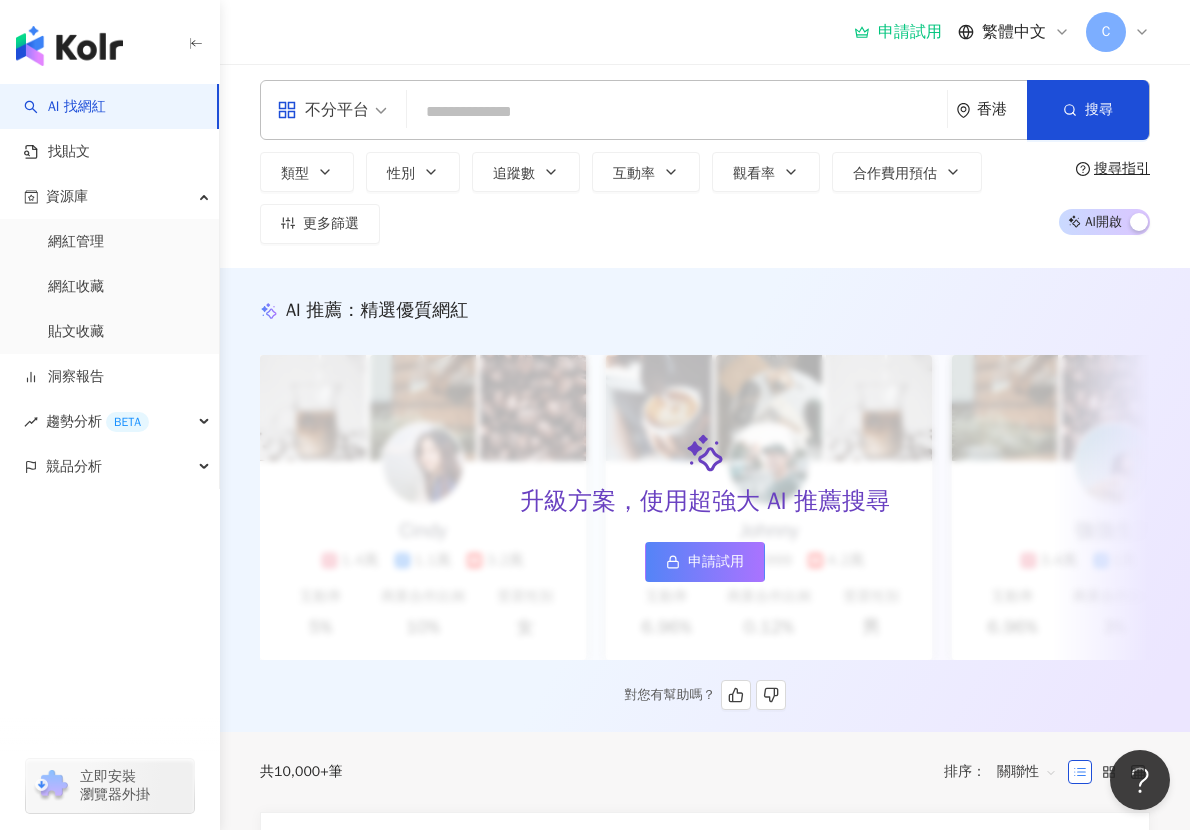scroll, scrollTop: 0, scrollLeft: 0, axis: both 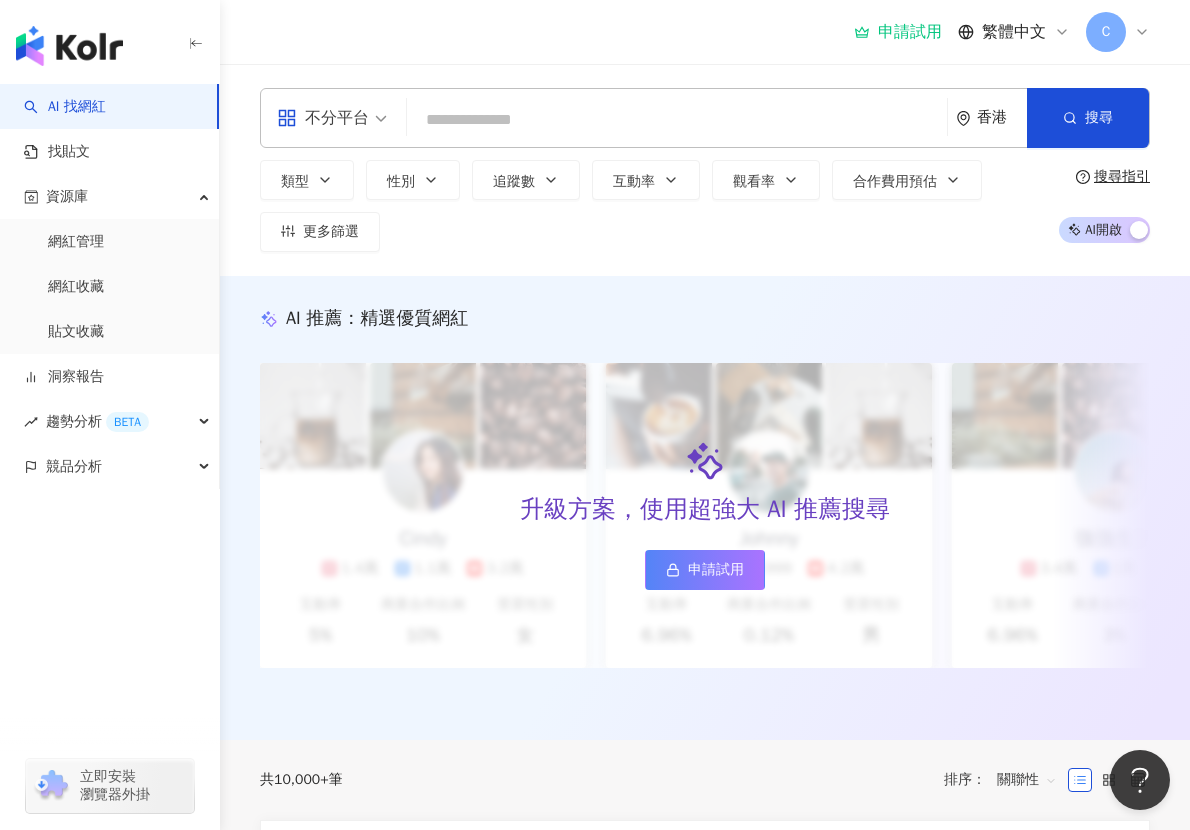 click at bounding box center [69, 46] 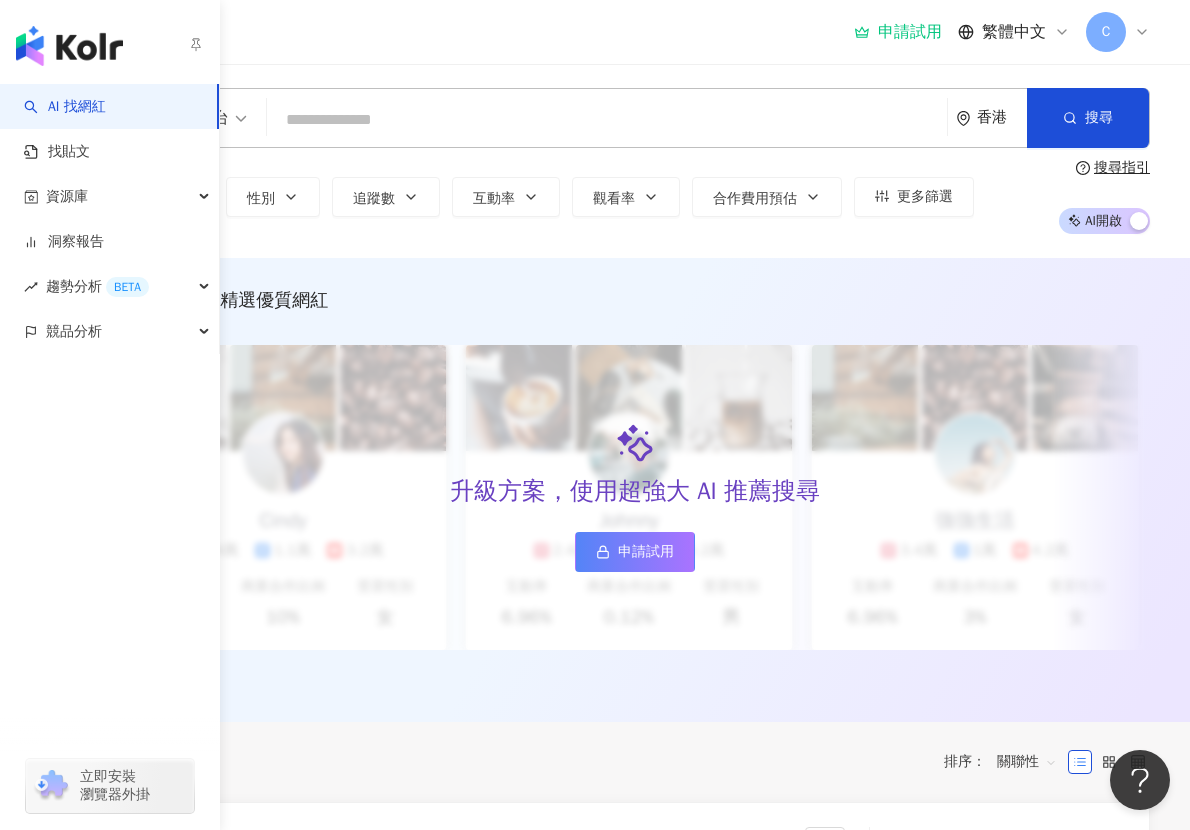 click at bounding box center [69, 46] 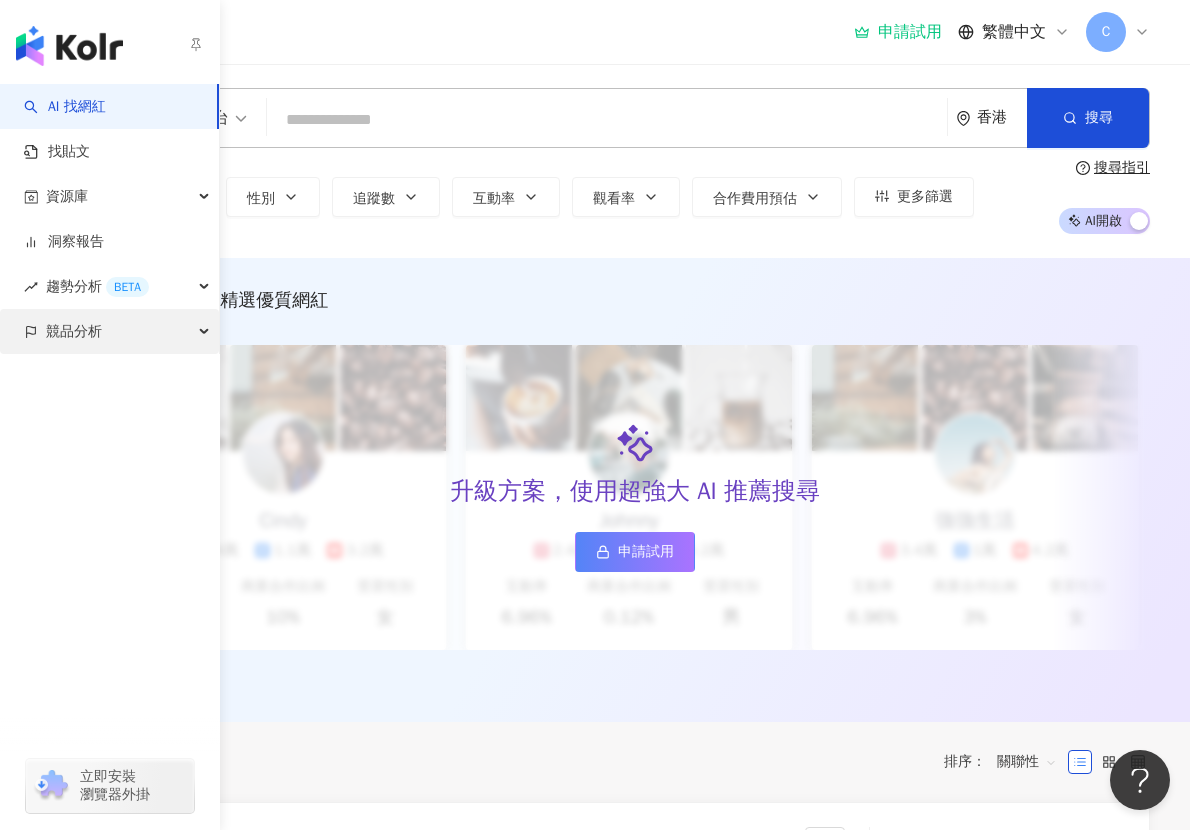 click on "競品分析" at bounding box center [74, 331] 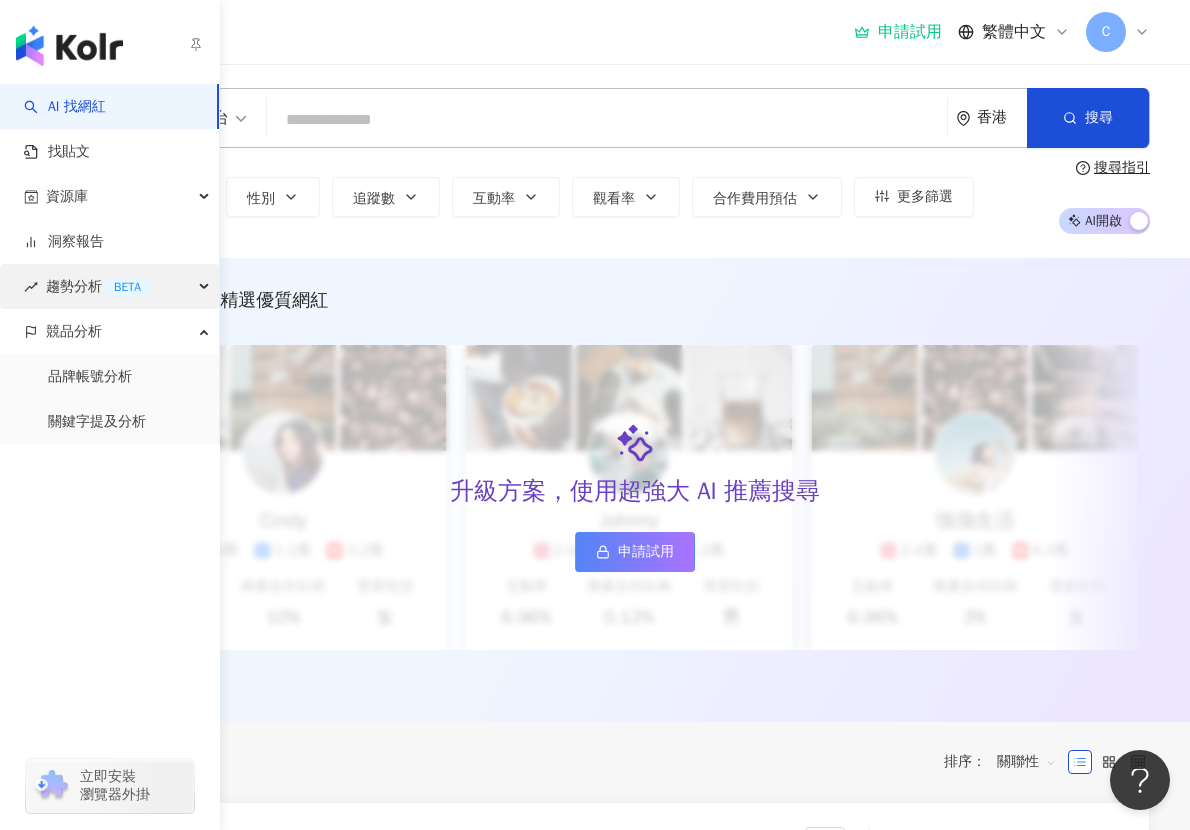 drag, startPoint x: 111, startPoint y: 321, endPoint x: 196, endPoint y: 277, distance: 95.71311 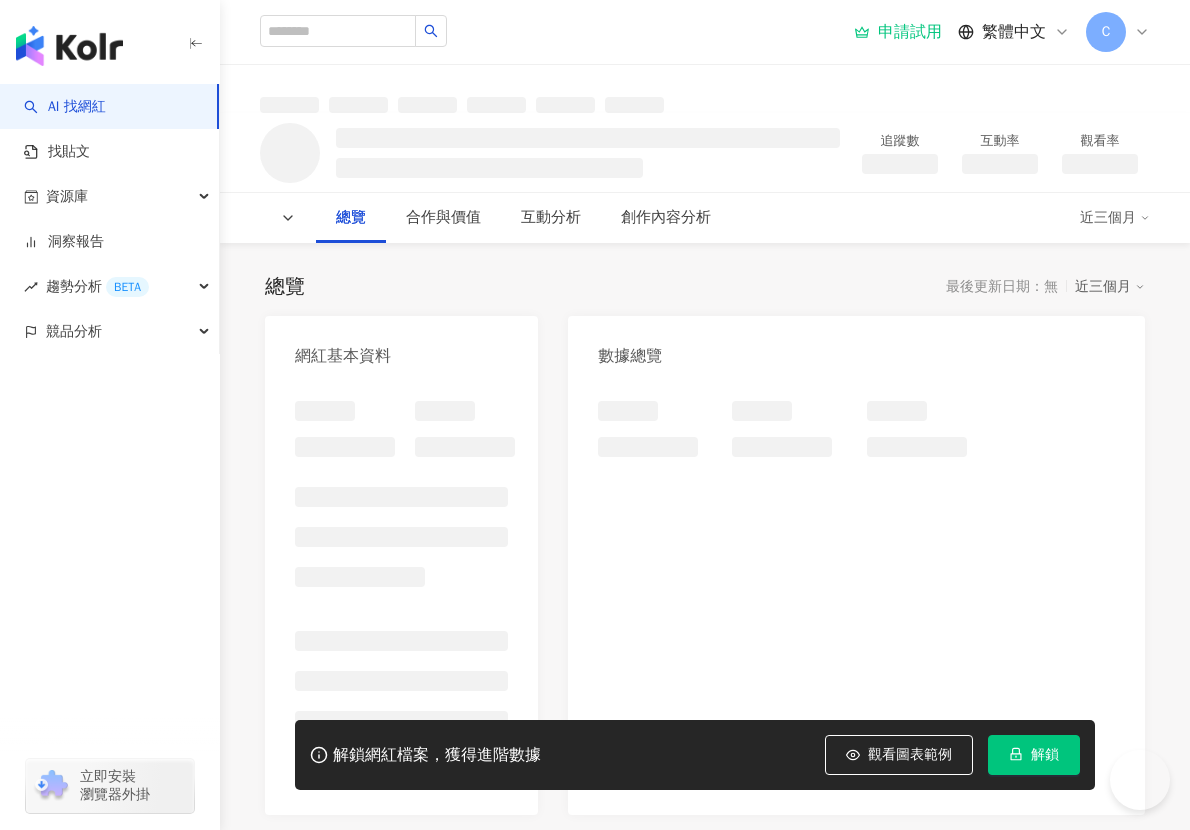 scroll, scrollTop: 0, scrollLeft: 0, axis: both 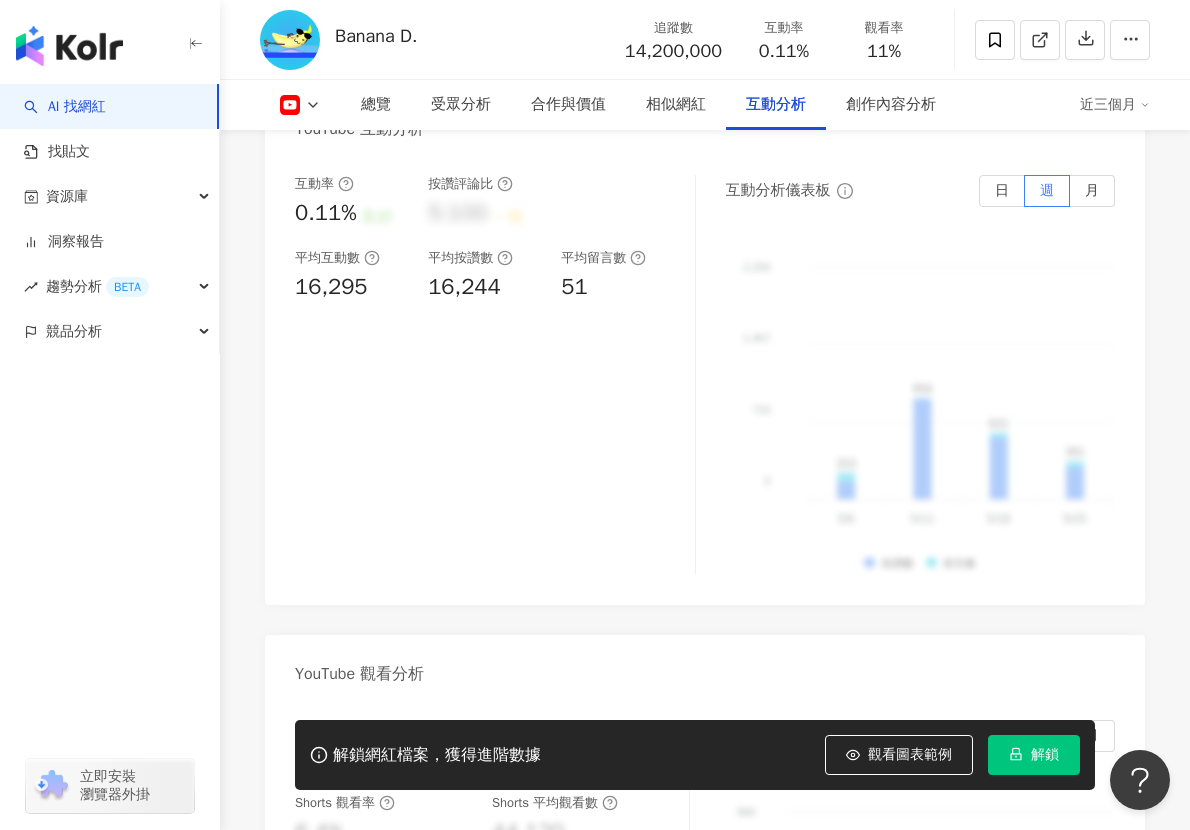 click at bounding box center (69, 46) 